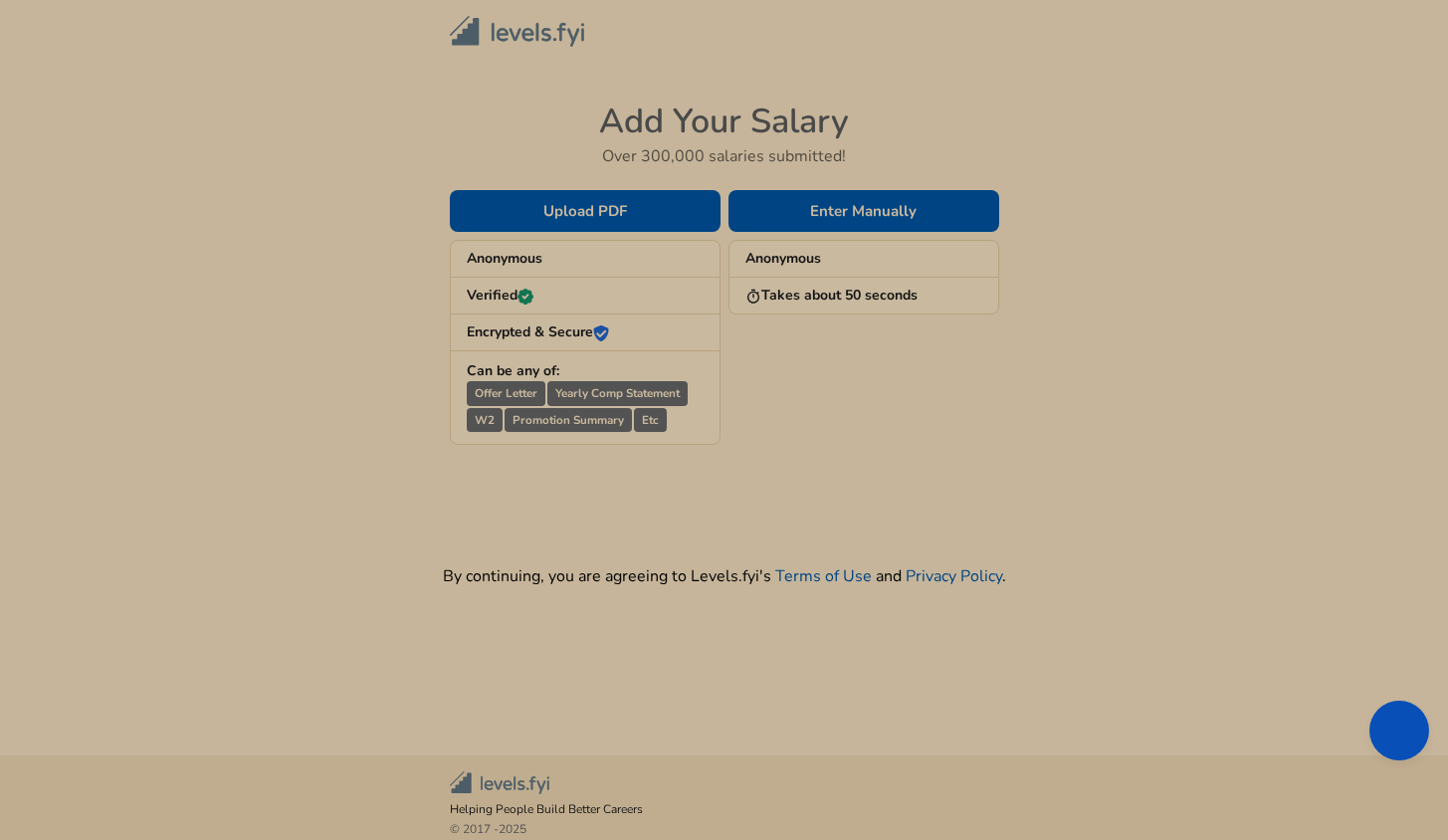 scroll, scrollTop: 0, scrollLeft: 0, axis: both 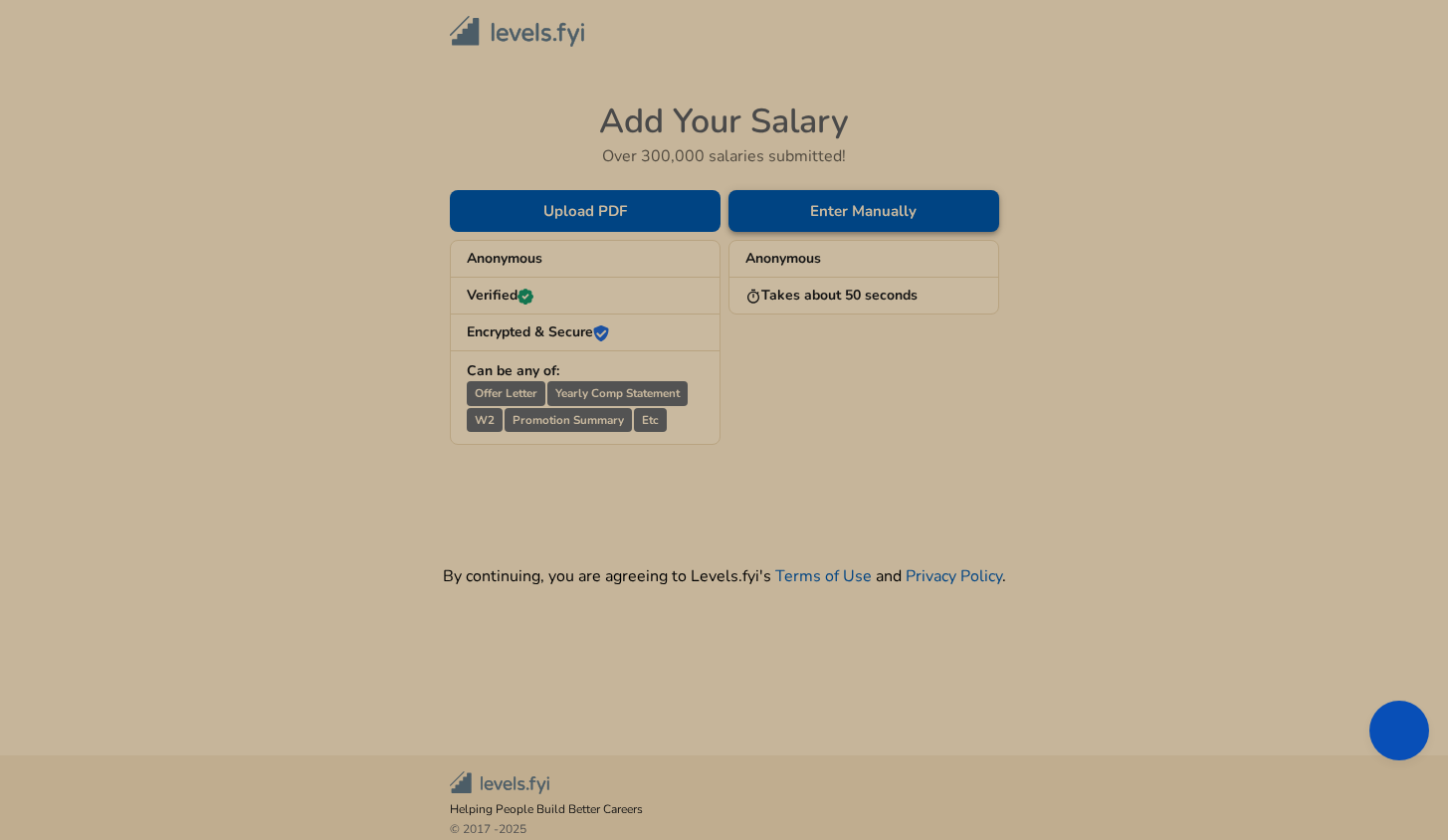 click on "Enter Manually" at bounding box center (864, 211) 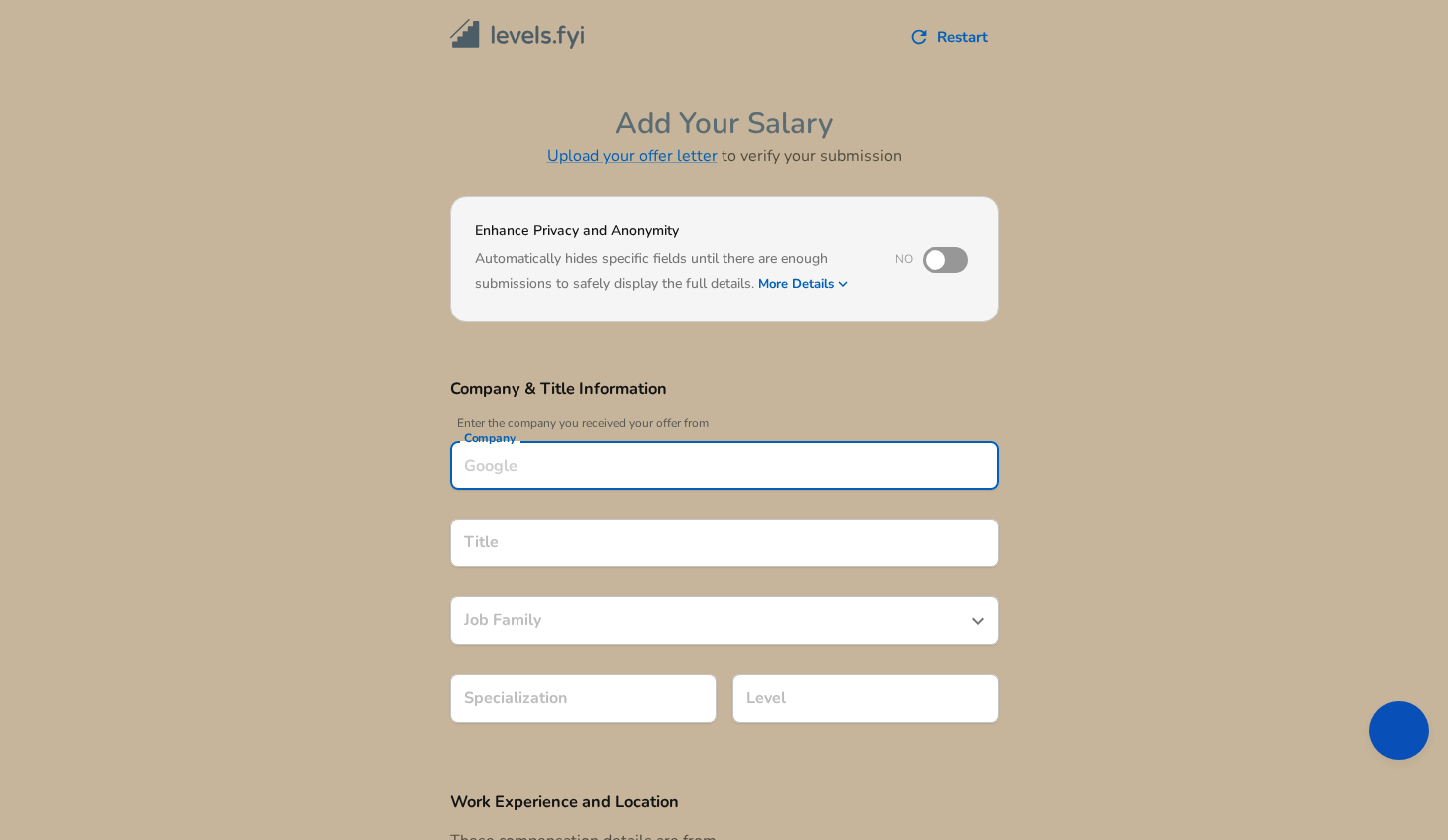 scroll, scrollTop: 20, scrollLeft: 0, axis: vertical 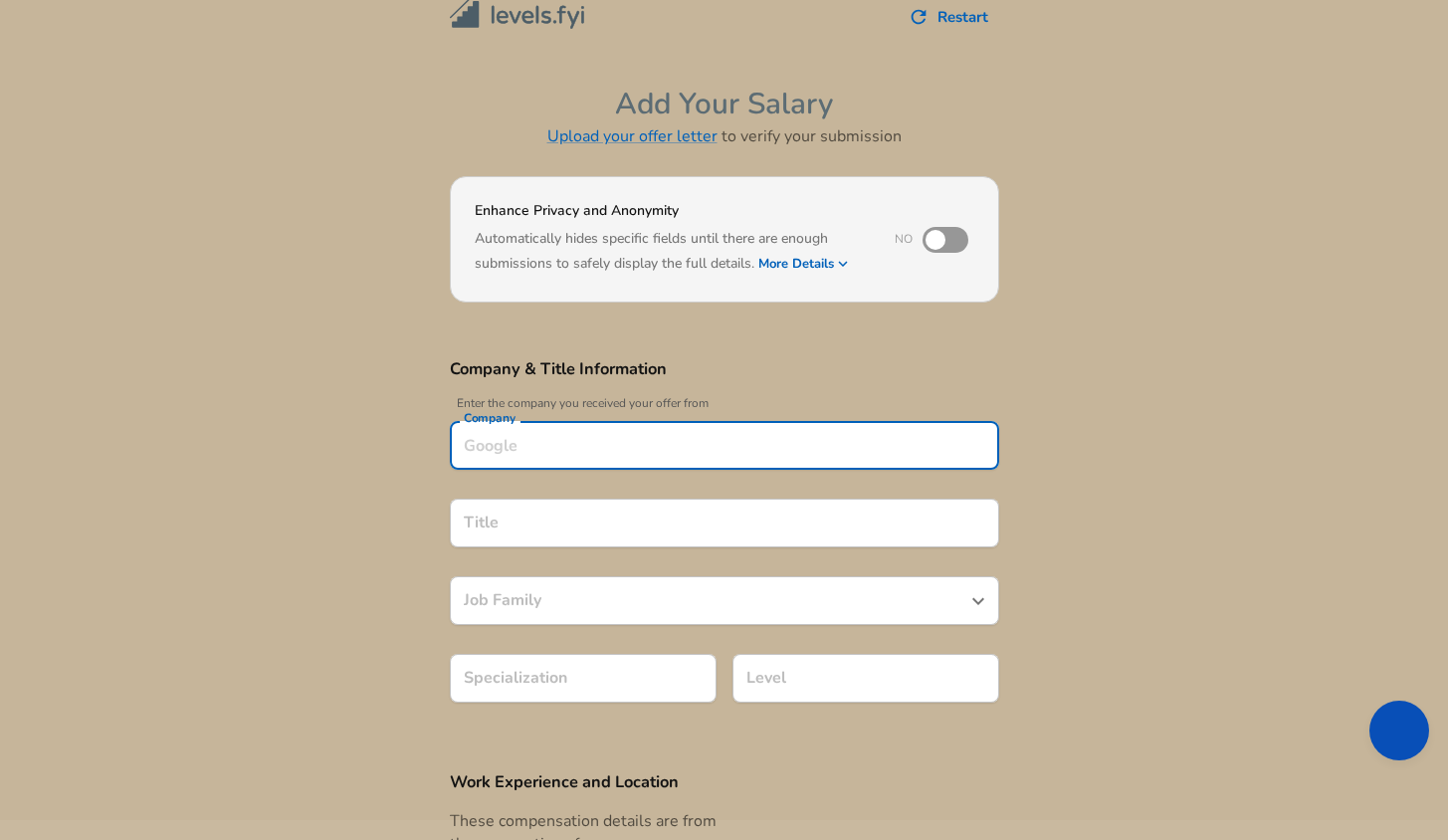 click on "Company" at bounding box center (724, 445) 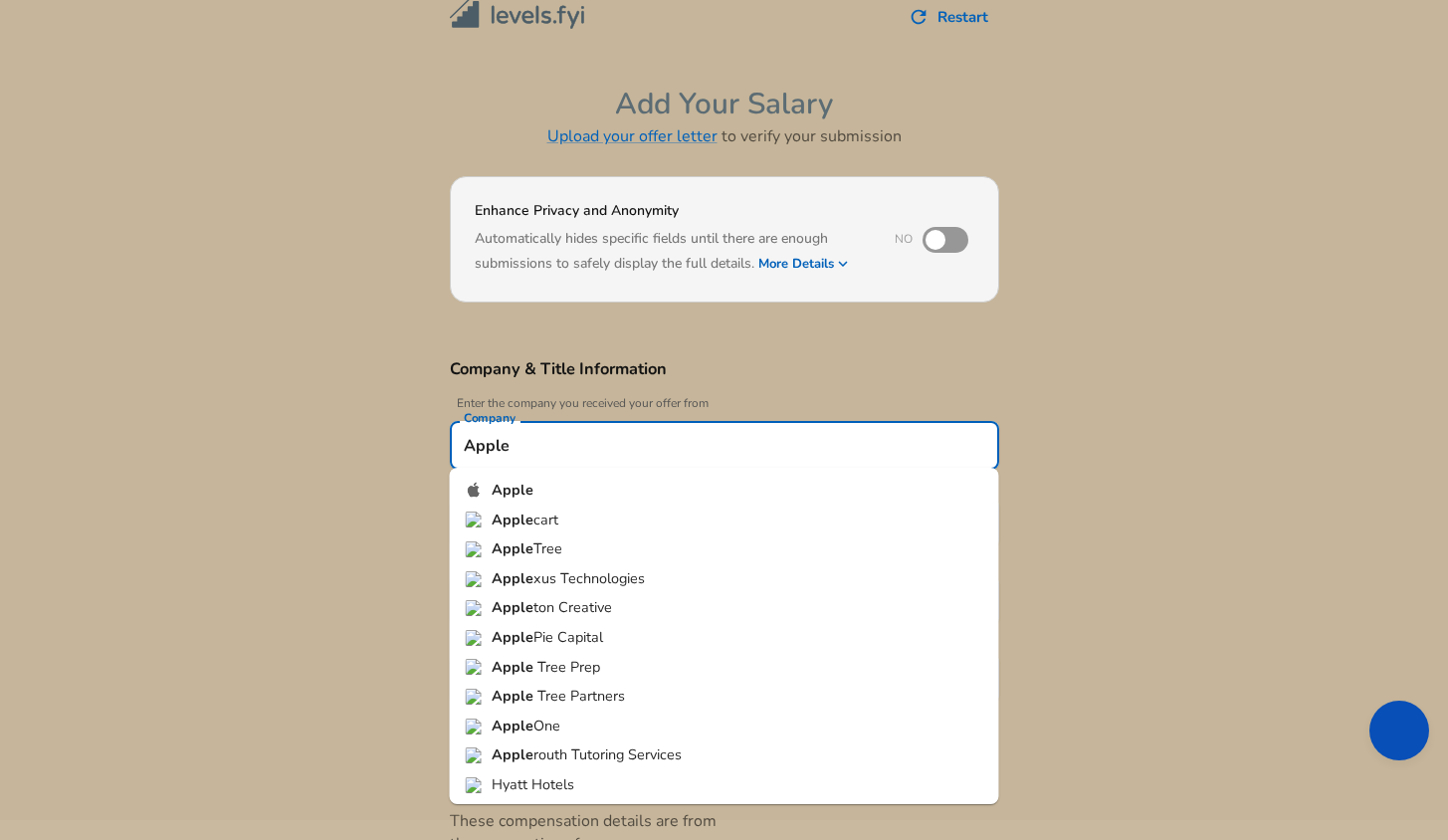 type on "Apple" 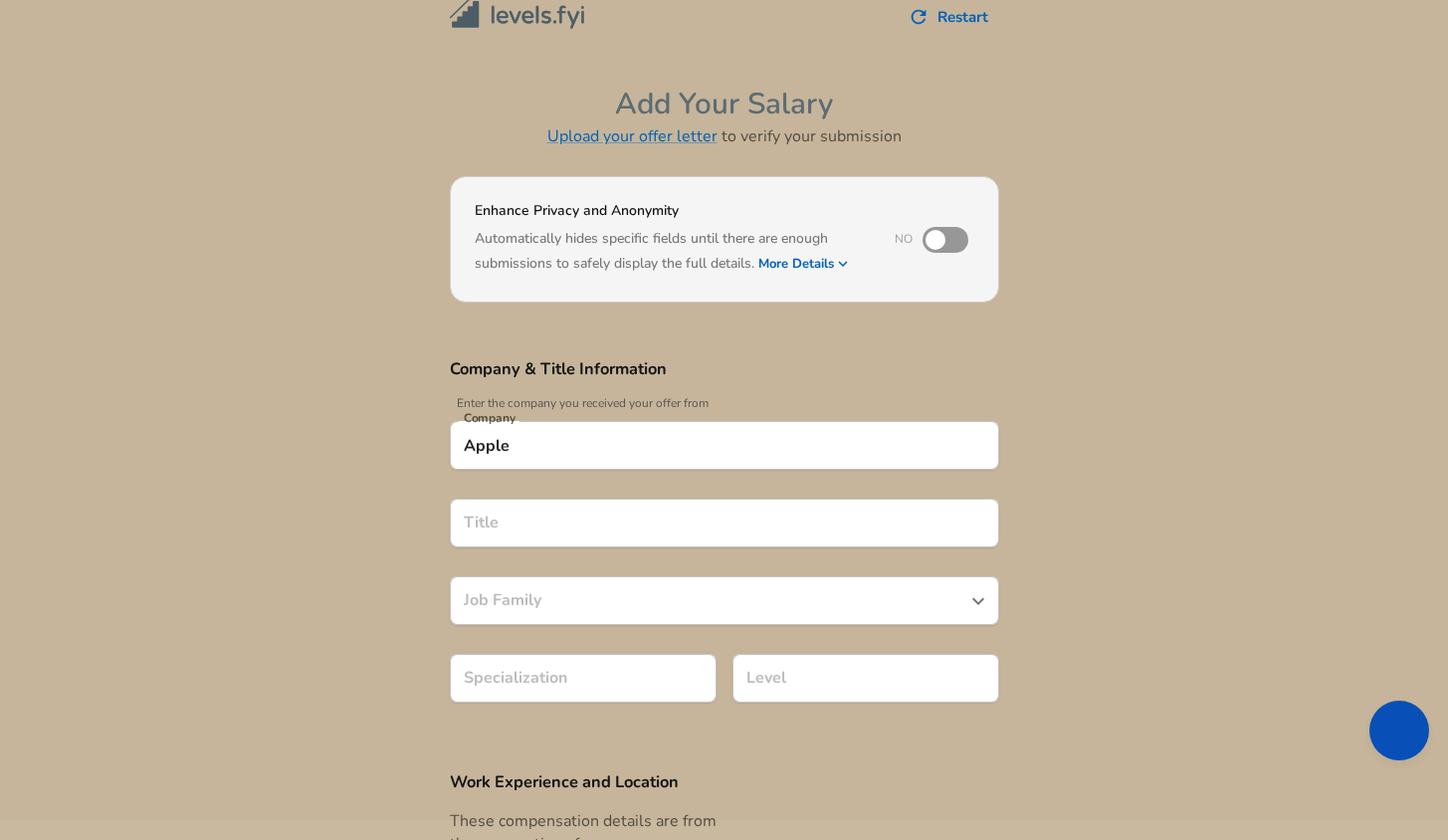 click on "Company & Title Information   Enter the company you received your offer from Company Apple Company Title Title Job Family Job Family Specialization Specialization Level Level" at bounding box center [724, 540] 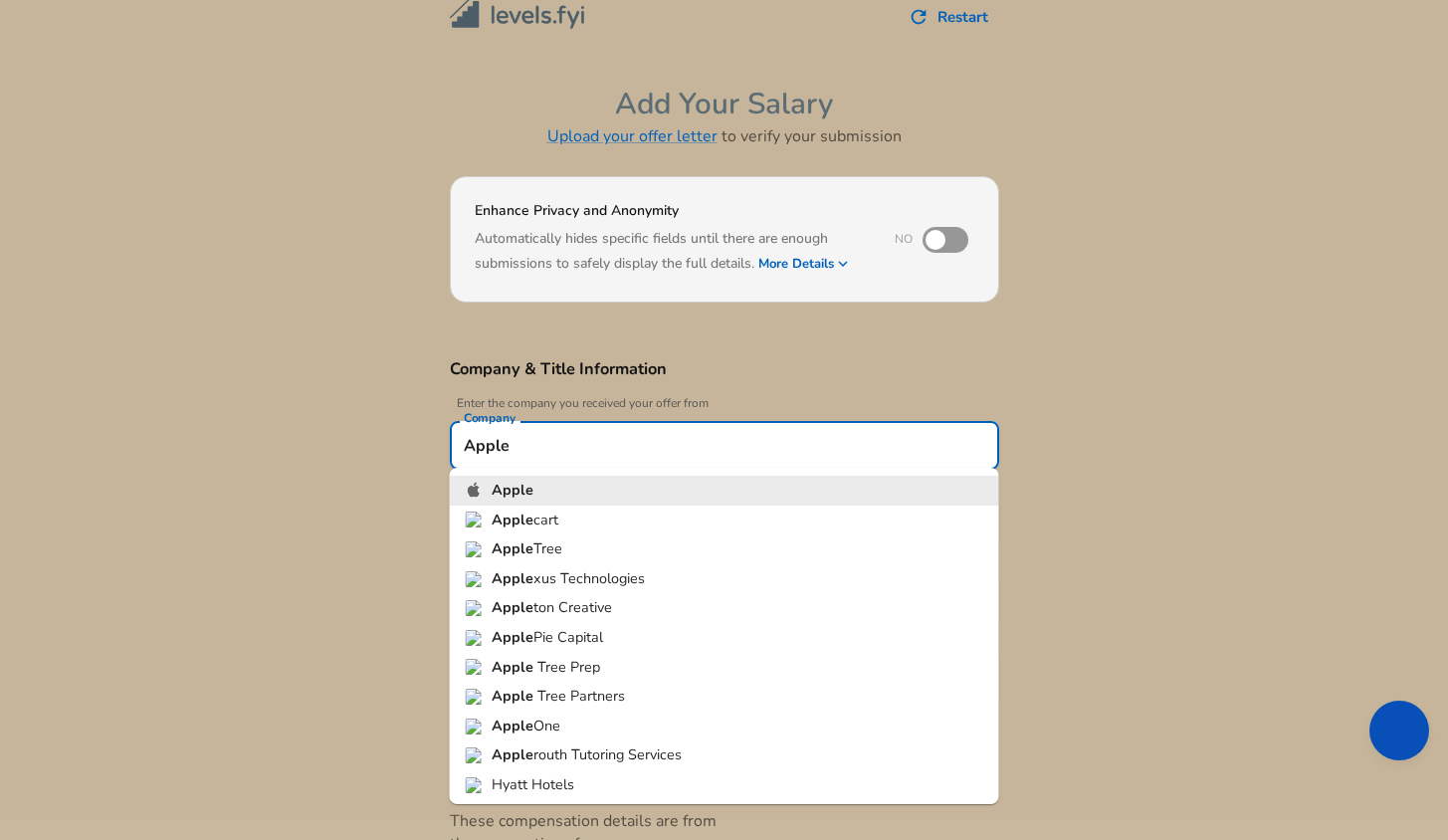 click on "Apple" at bounding box center (513, 490) 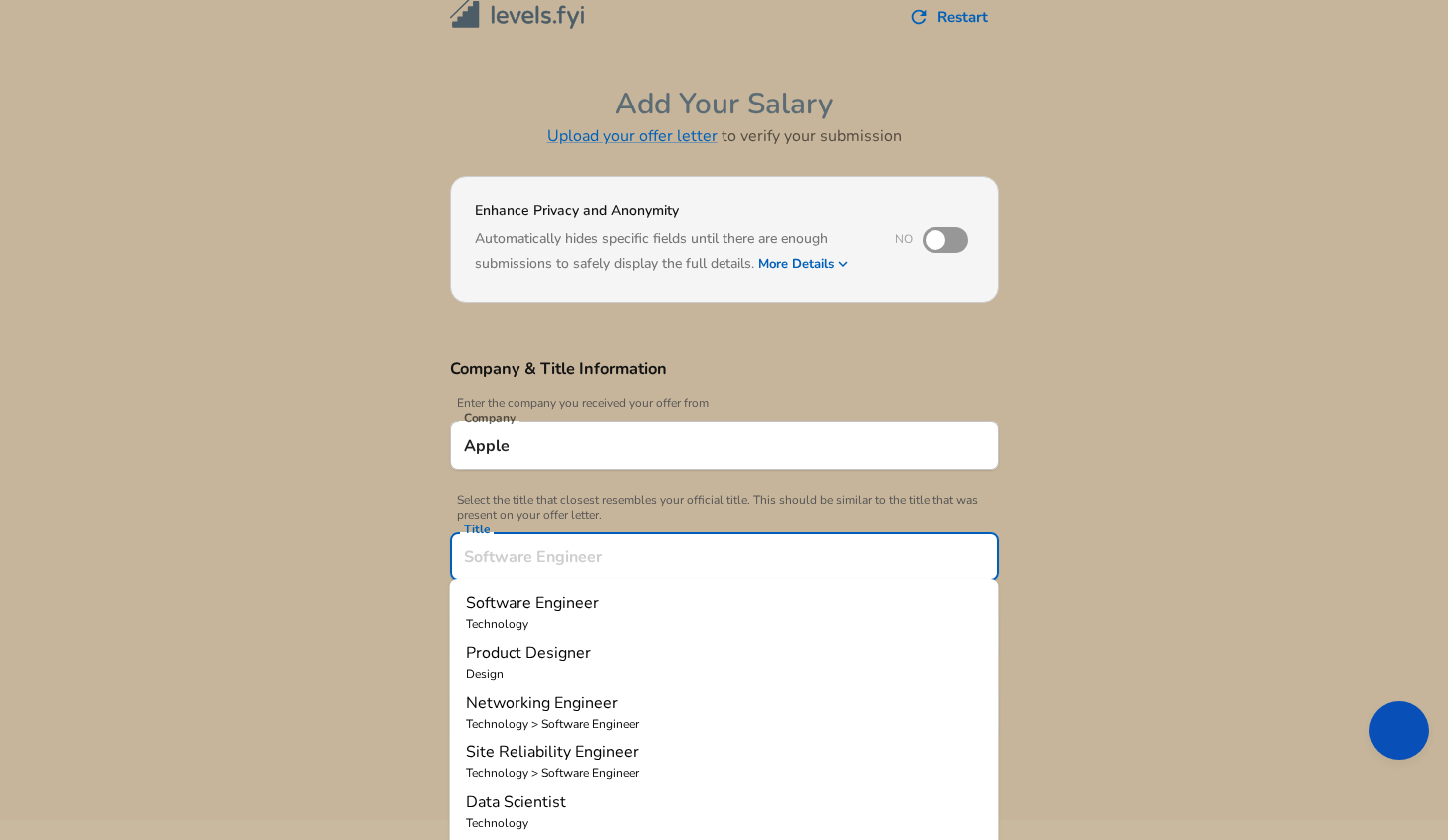 scroll, scrollTop: 60, scrollLeft: 0, axis: vertical 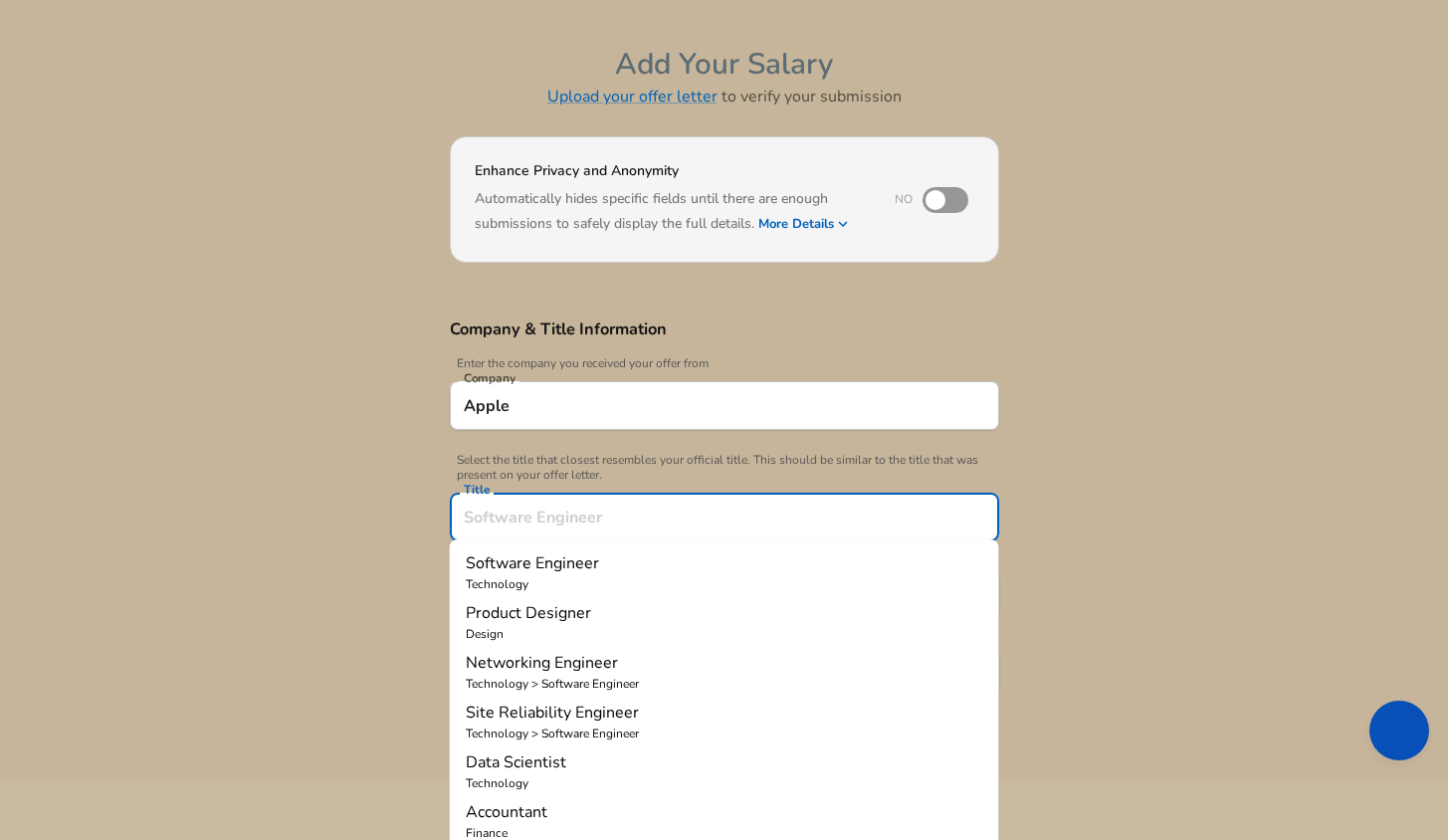 click on "Title" at bounding box center [724, 517] 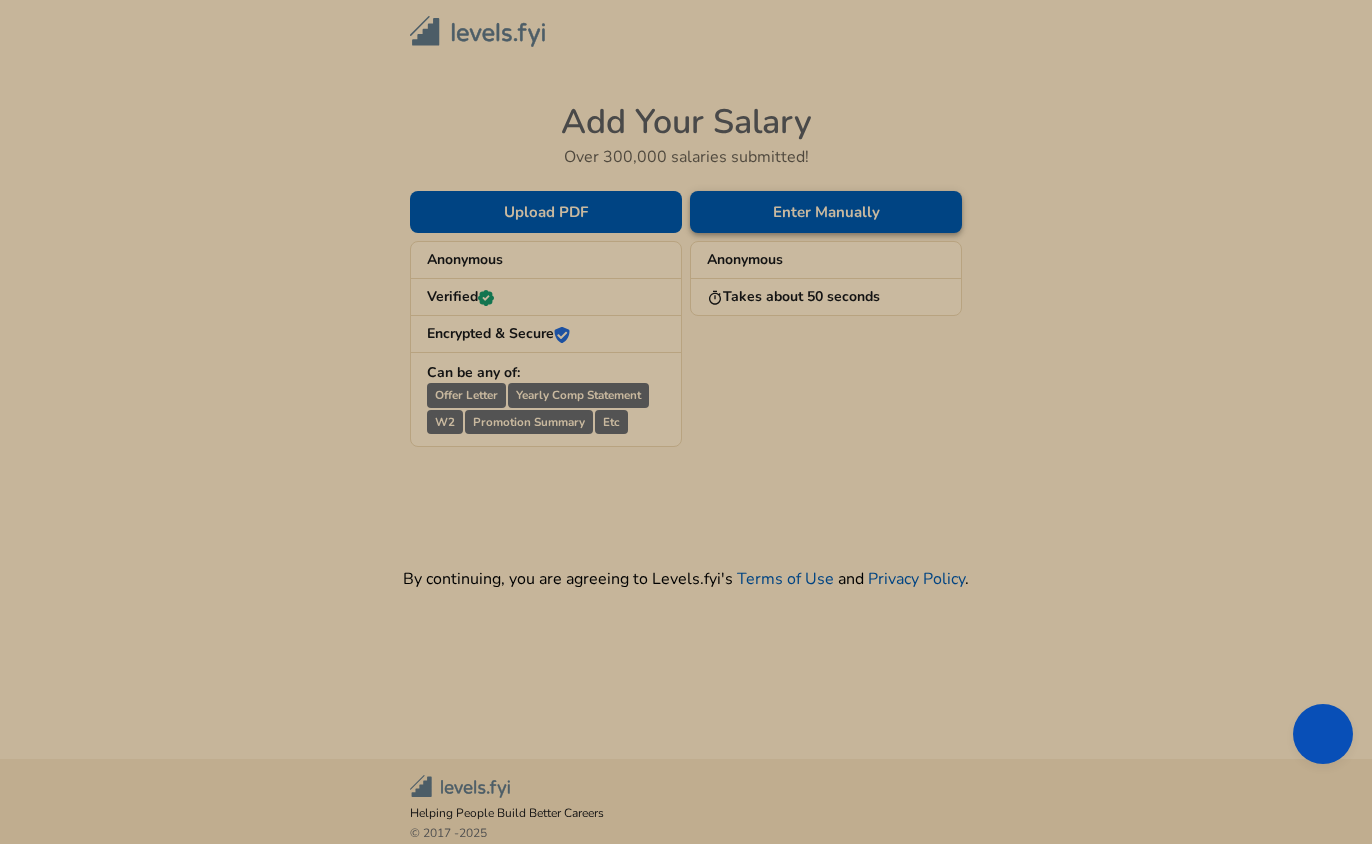 scroll, scrollTop: 0, scrollLeft: 0, axis: both 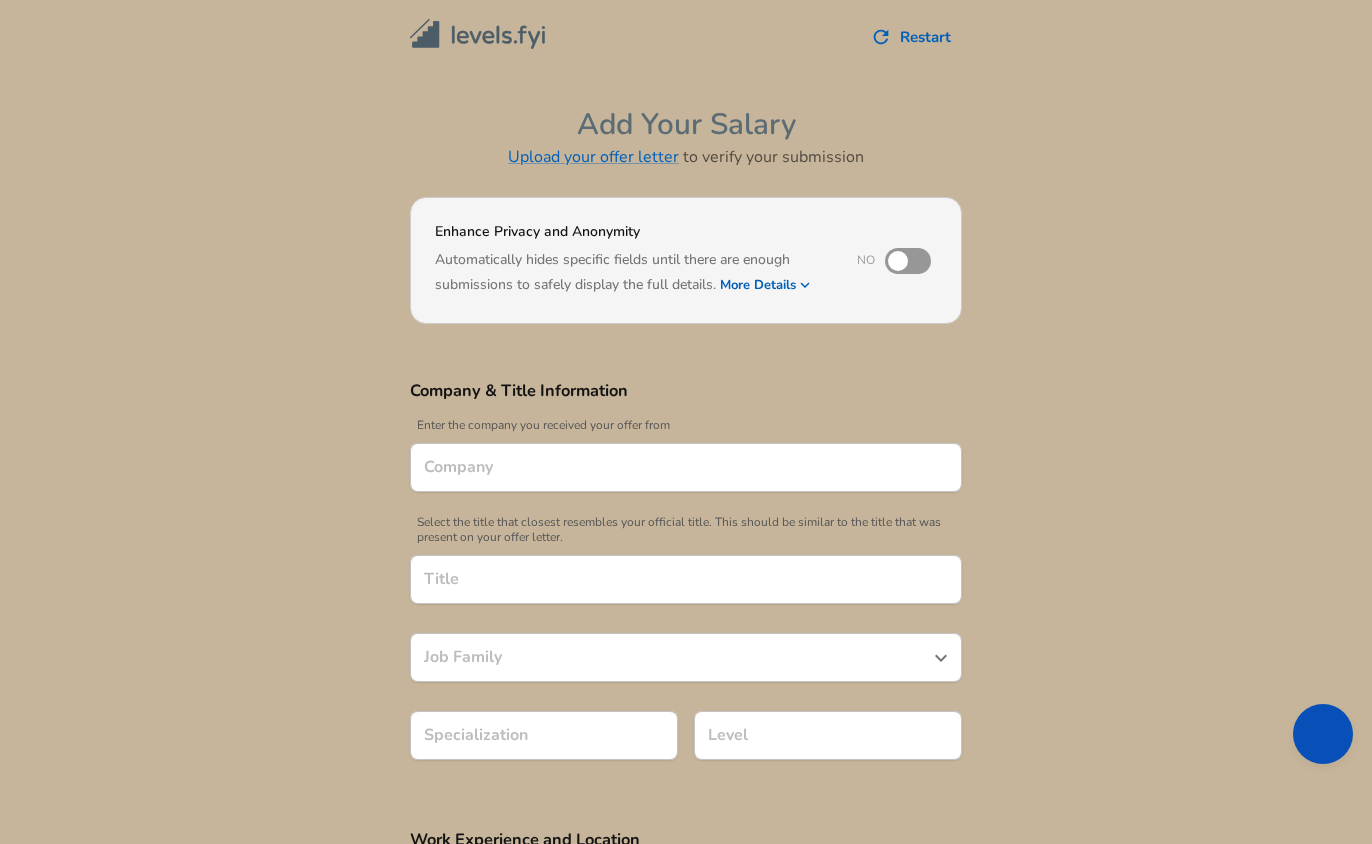 type on "Apple" 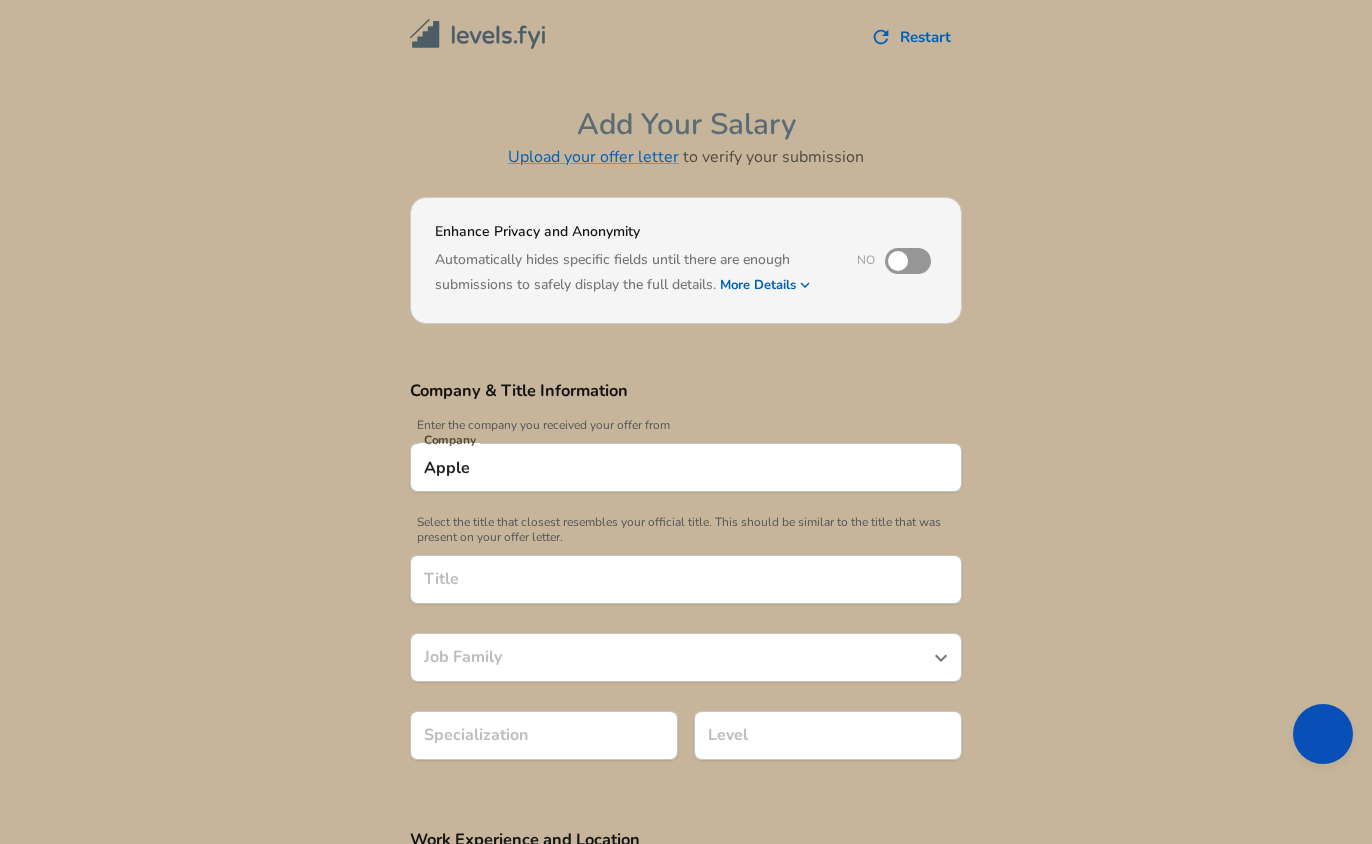 click on "Title" at bounding box center (686, 579) 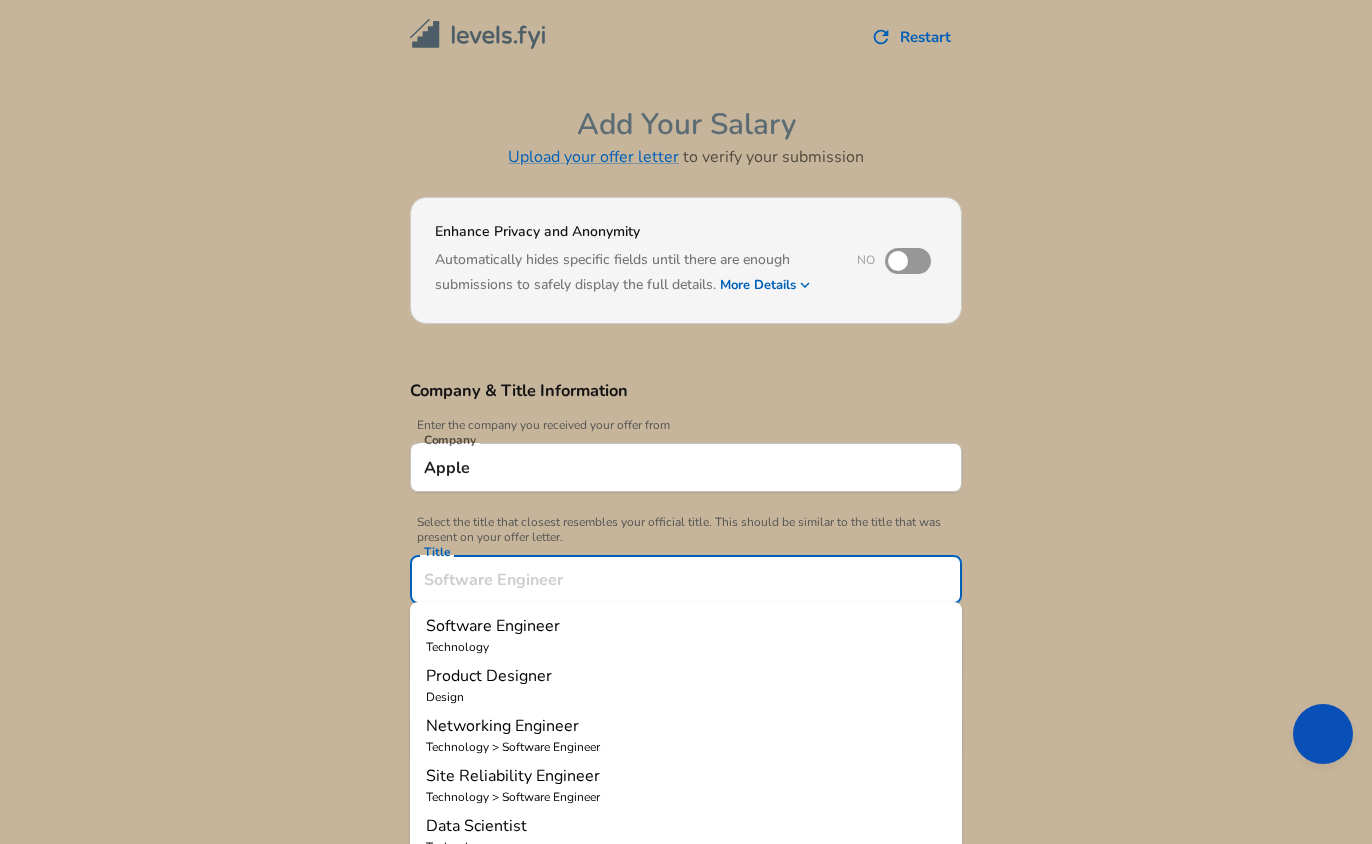 type on "A" 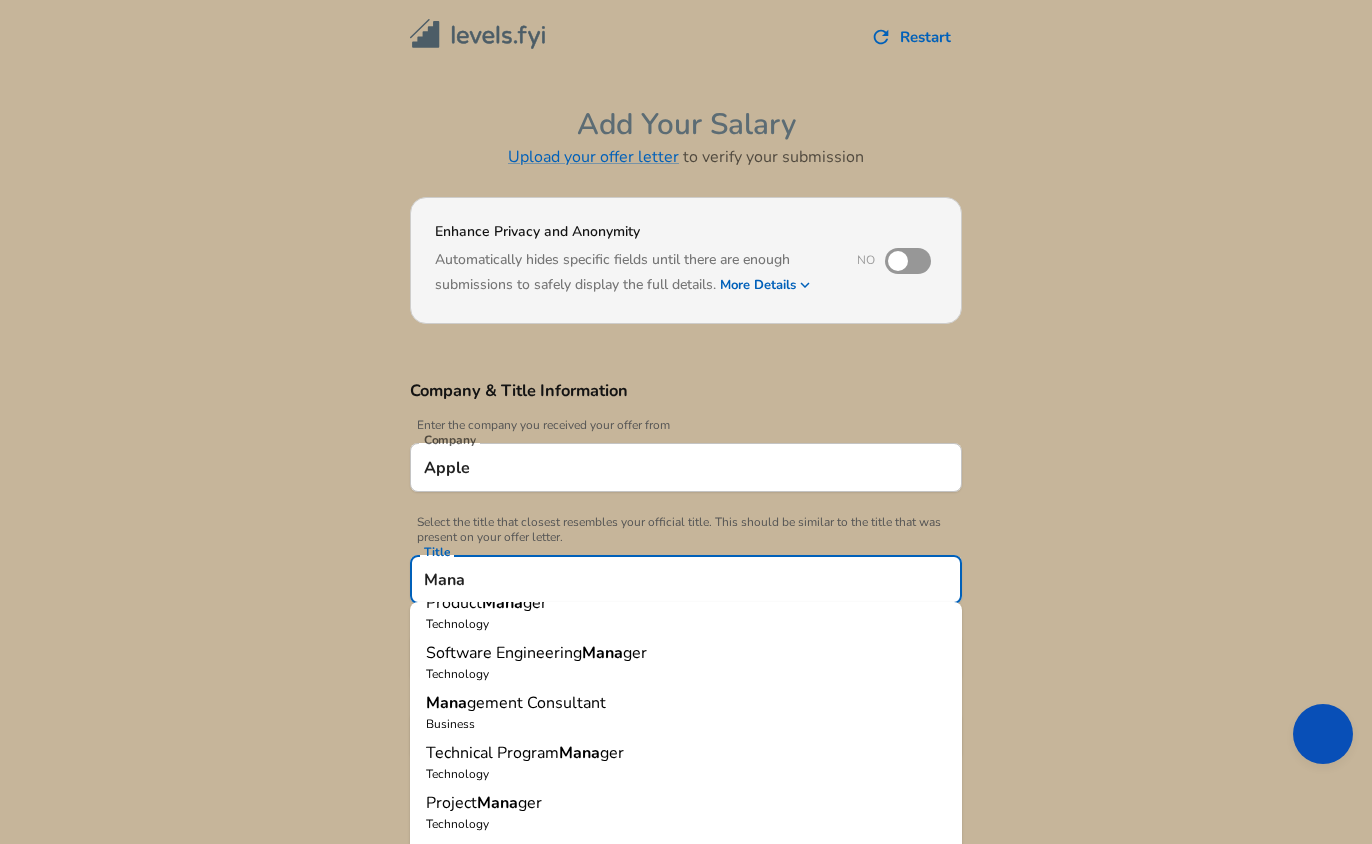 scroll, scrollTop: 28, scrollLeft: 0, axis: vertical 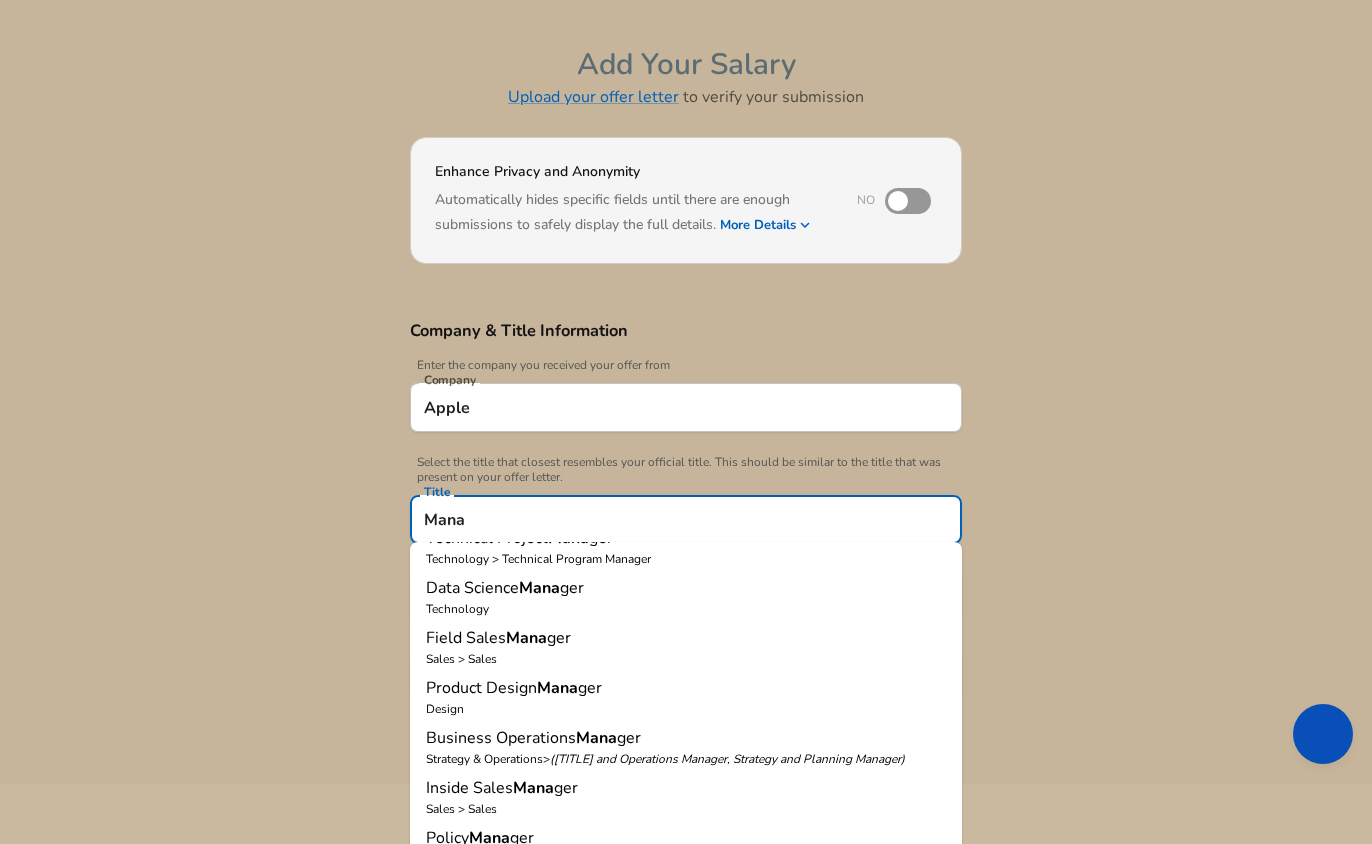 click on "Business Operations" at bounding box center (501, 738) 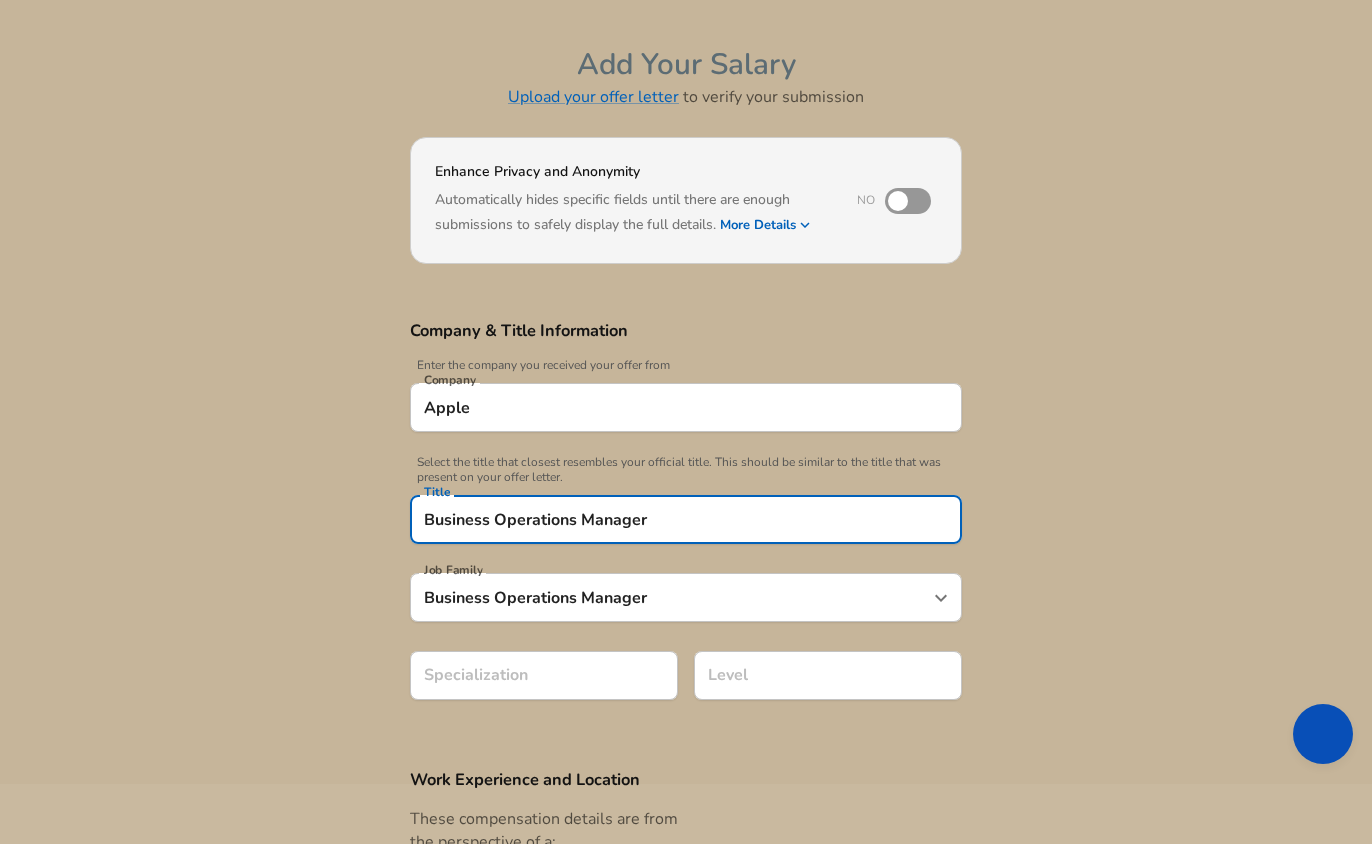 click on "Enhance Privacy and Anonymity No Automatically hides specific fields until there are enough submissions to safely display the full details. More Details Based on your submission and the data points that we have already collected, we will automatically hide and anonymize specific fields if there aren't enough data points to remain sufficiently anonymous. Company & Title Information Enter the company you received your offer from Company Apple Company Select the title that closest resembles your official title. This should be similar to the title that was present on your offer letter. Title Business Operations Manager Title Job Family Business Operations Manager Job Family Specialization Specialization Level Level Work Experience and Location These compensation details are from the perspective of a: New Offer Employee Submit Salary" at bounding box center [686, 613] 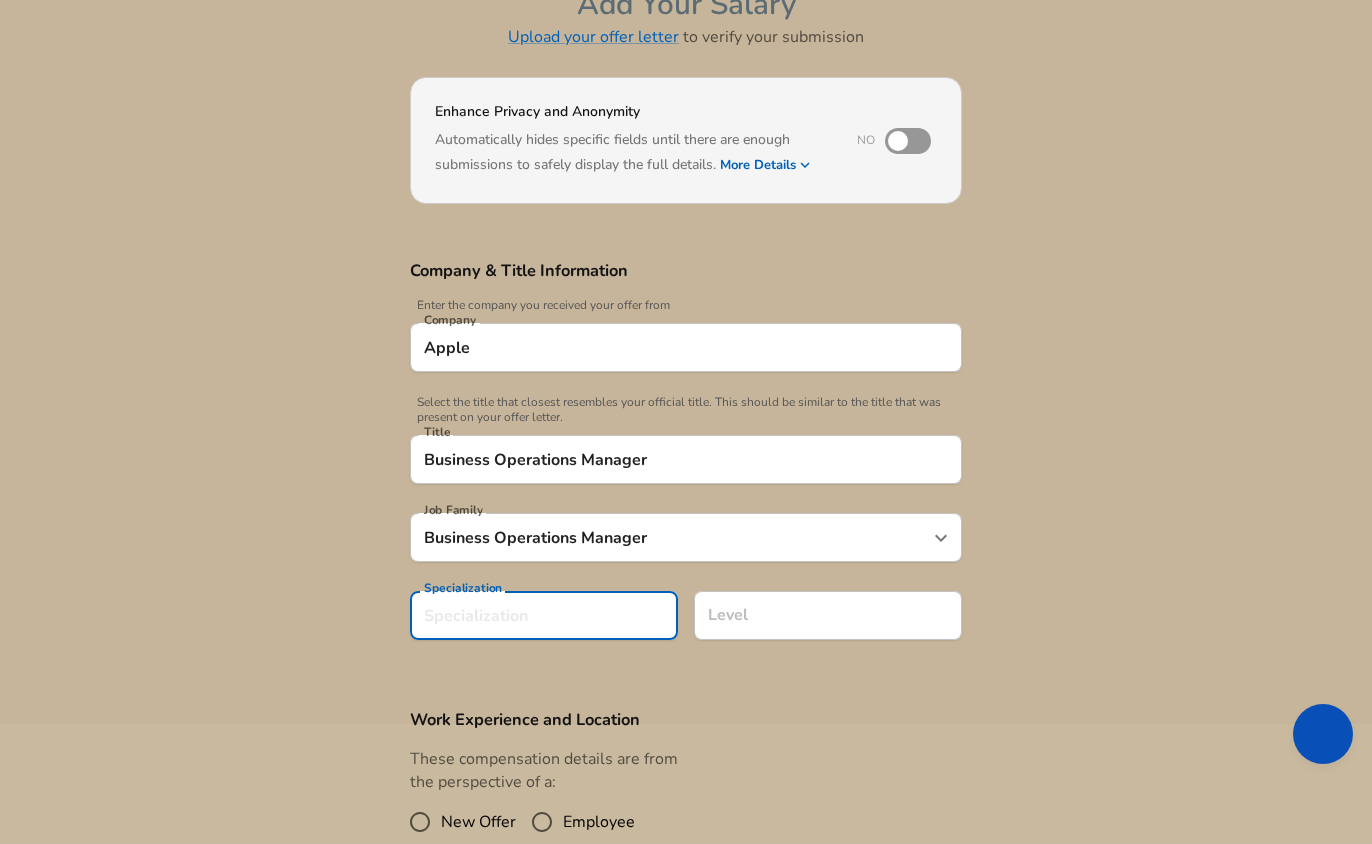 scroll, scrollTop: 177, scrollLeft: 0, axis: vertical 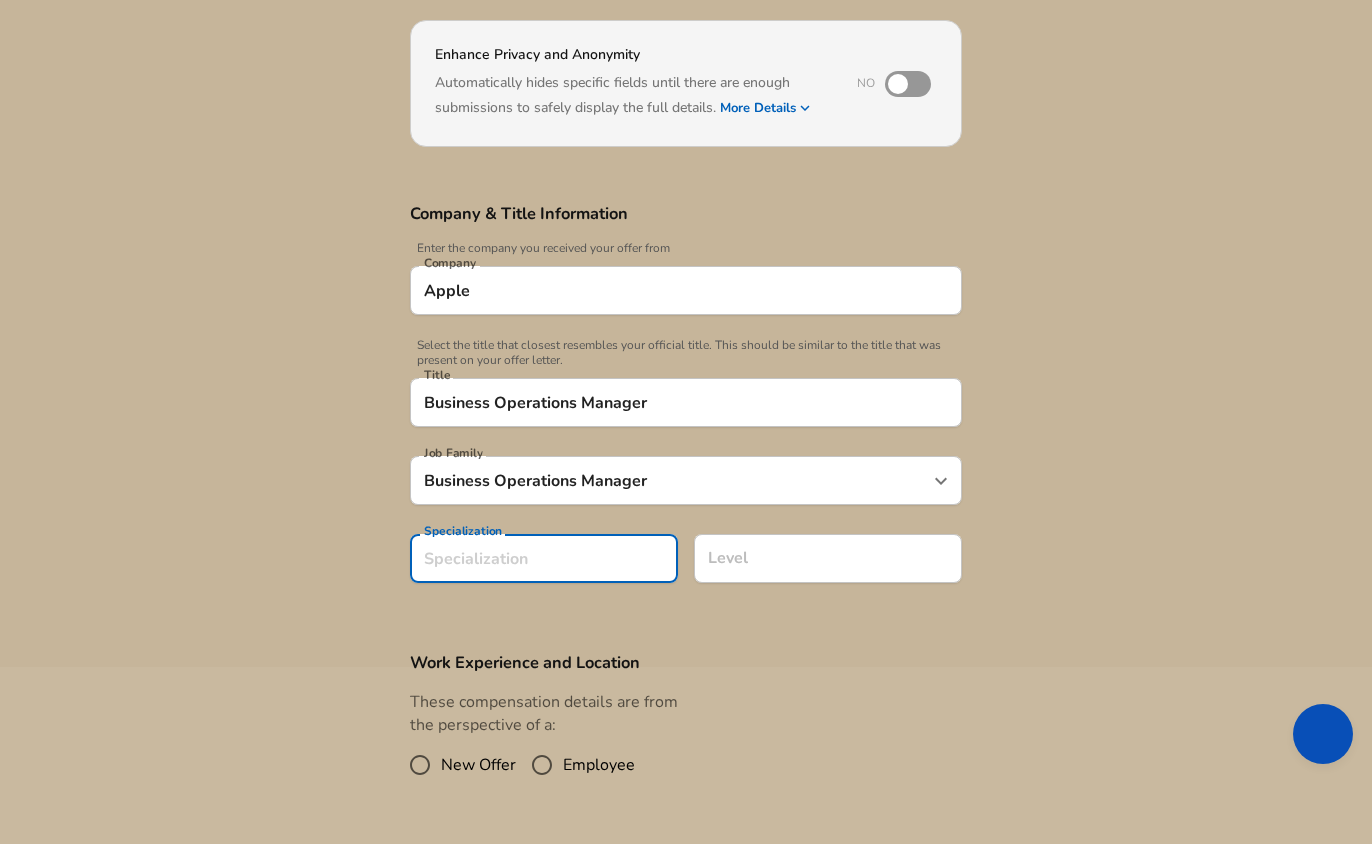 click on "Specialization" at bounding box center (544, 558) 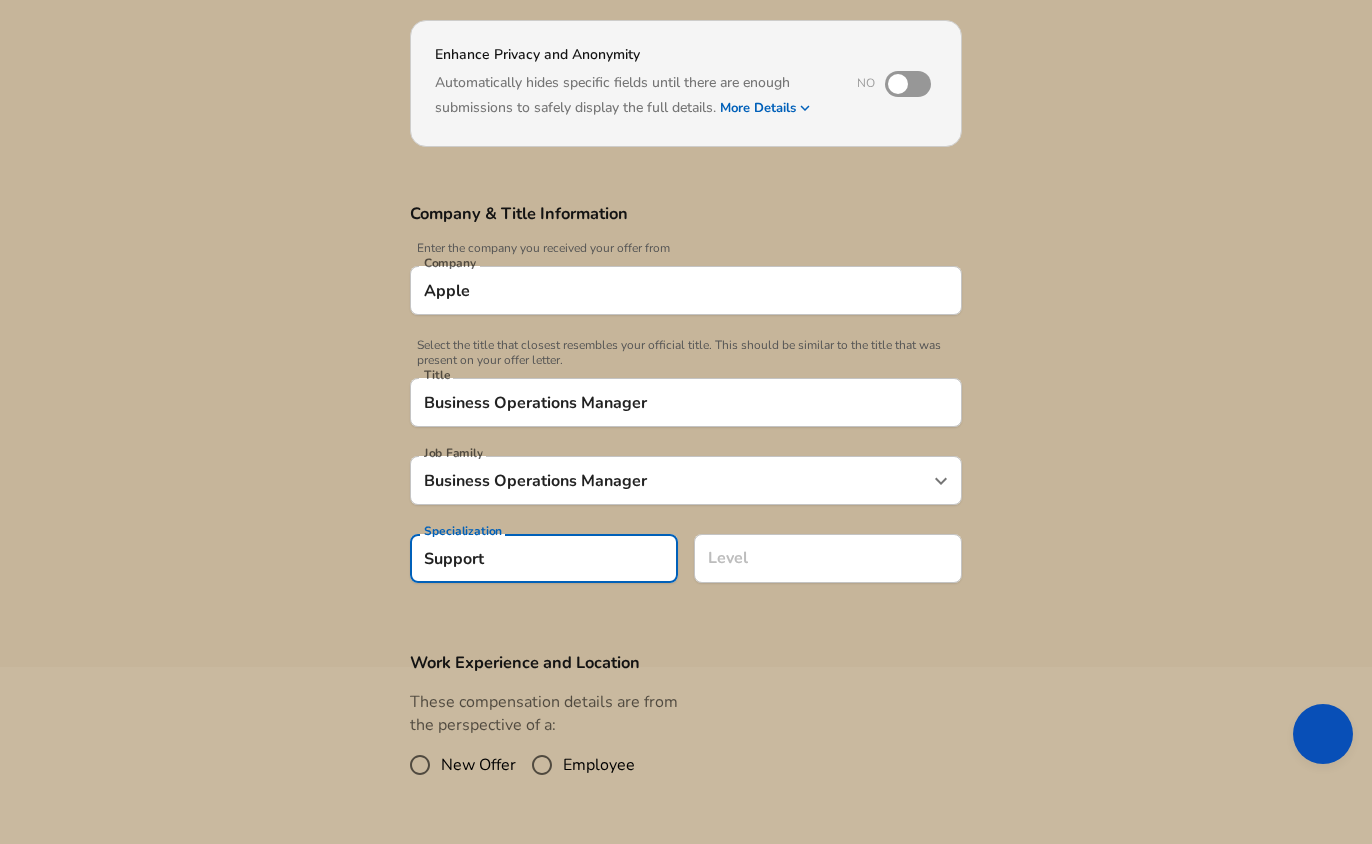 type on "Support" 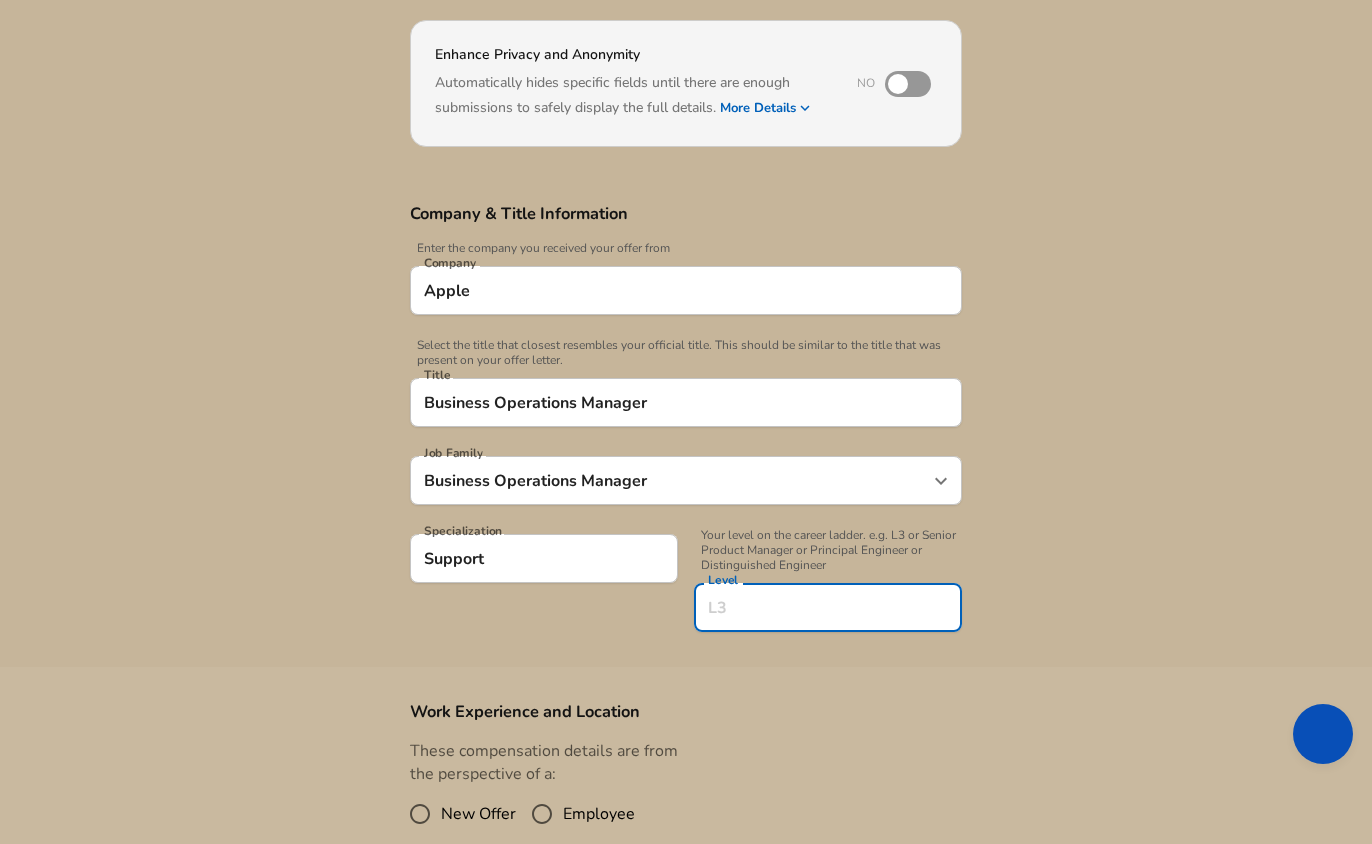 scroll, scrollTop: 217, scrollLeft: 0, axis: vertical 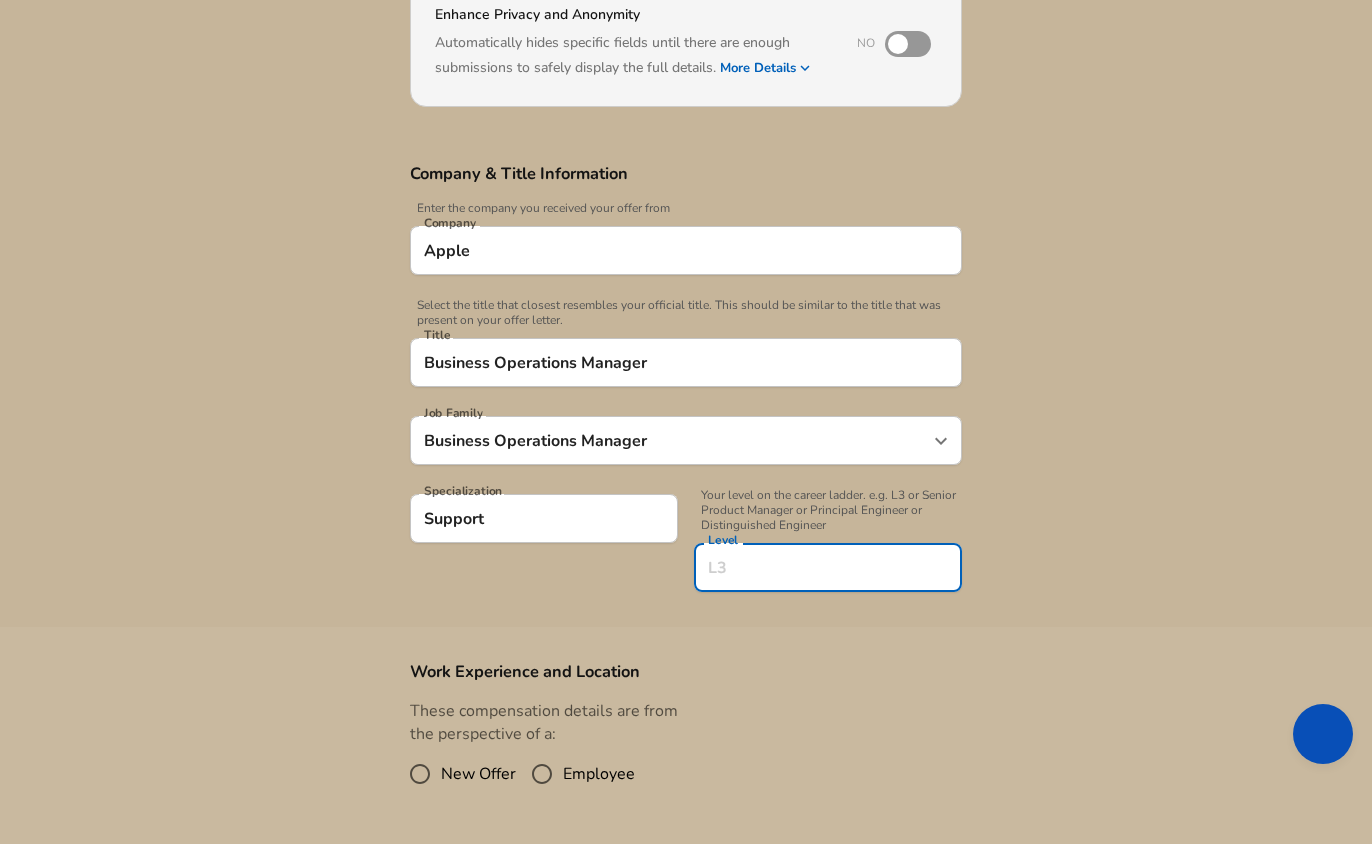 type on ":" 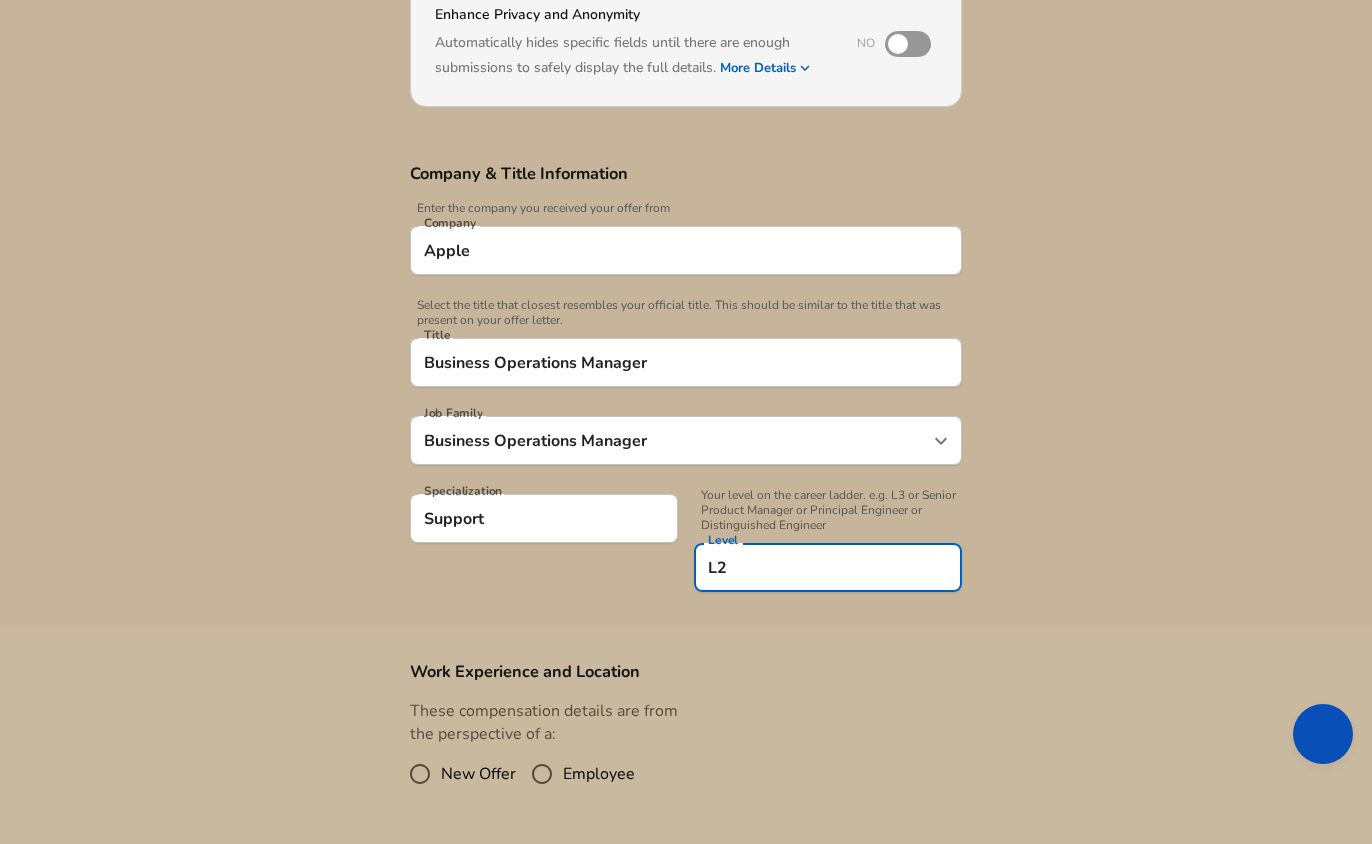 type on "L2" 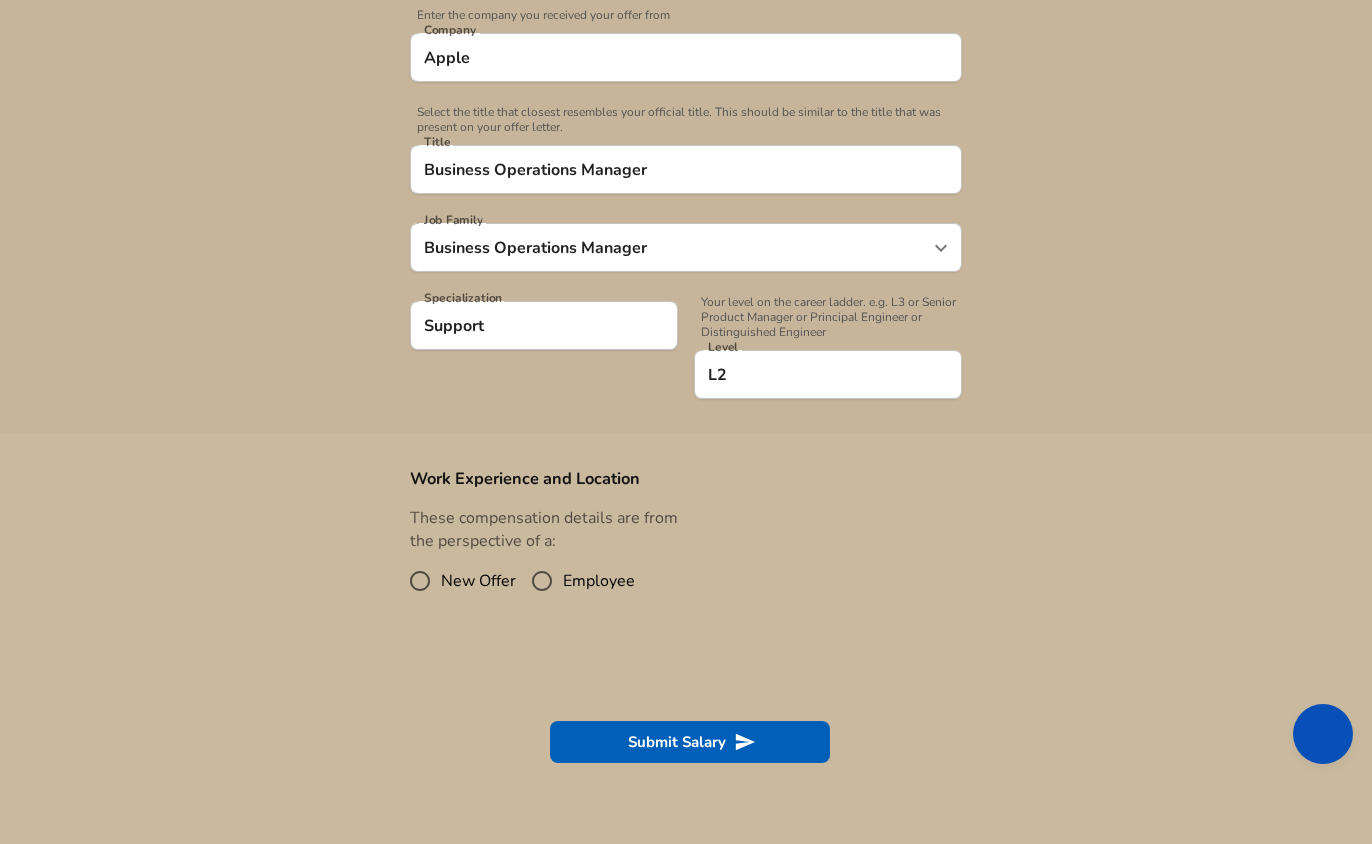 scroll, scrollTop: 434, scrollLeft: 0, axis: vertical 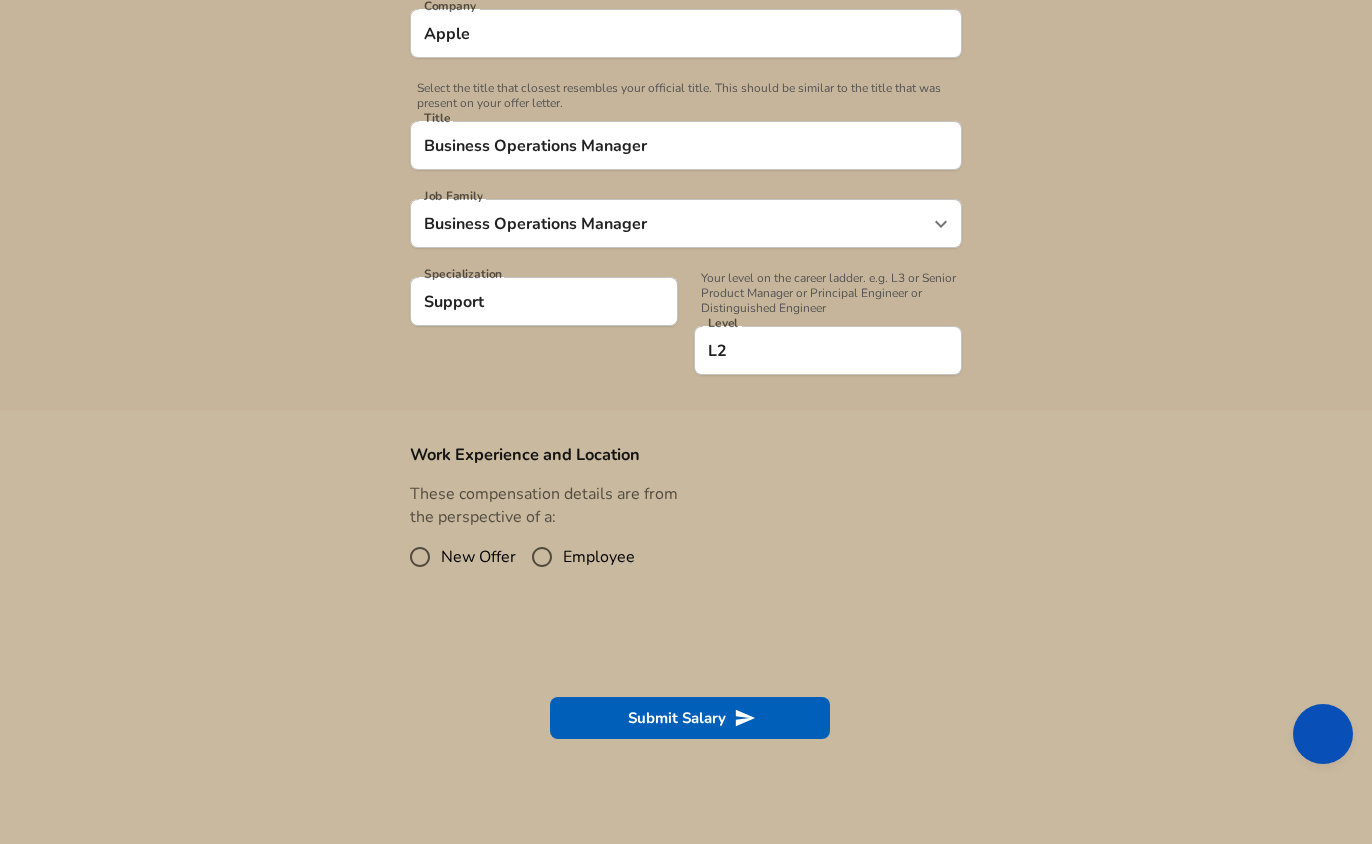 click on "Employee" at bounding box center (542, 557) 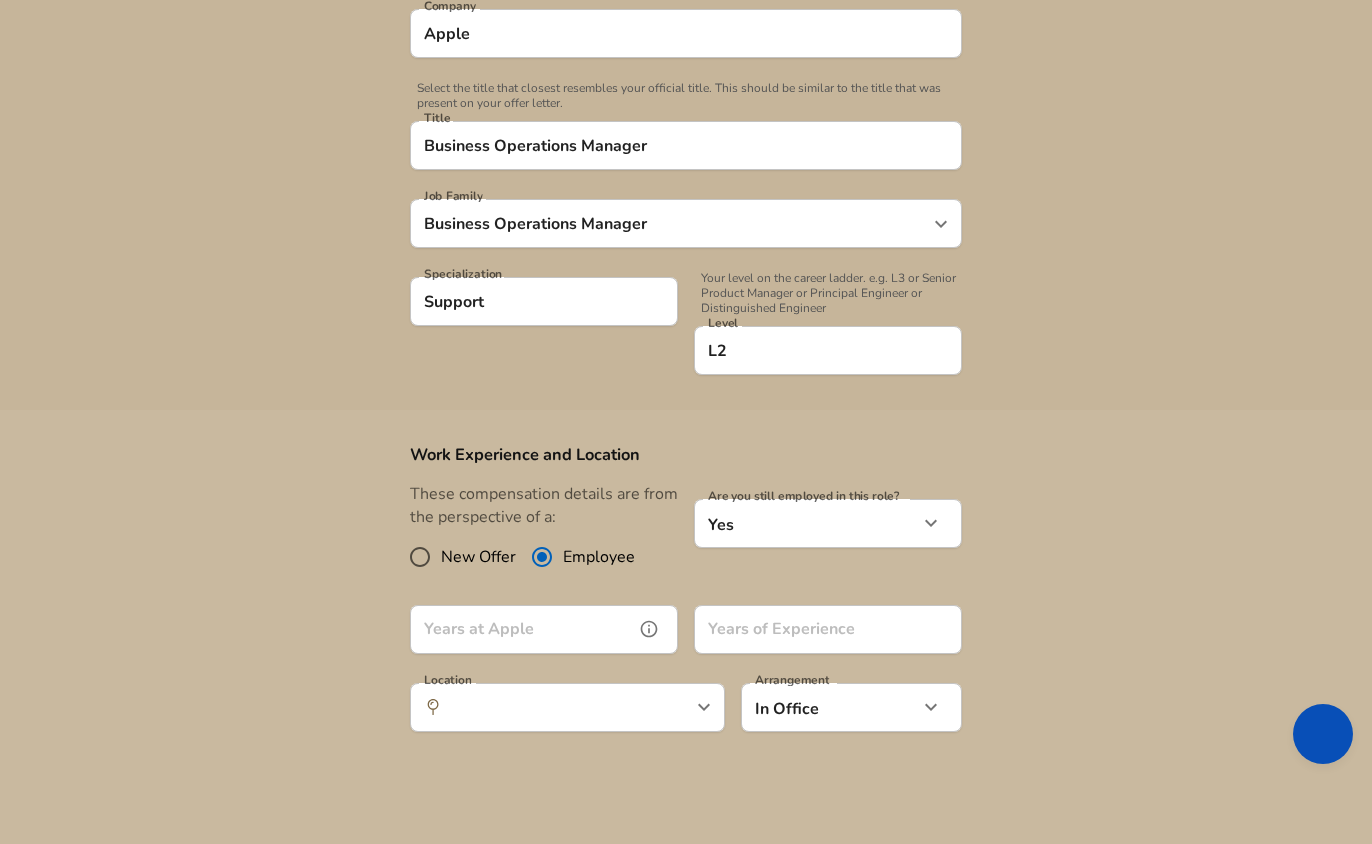 click on "Years at Apple" at bounding box center (522, 629) 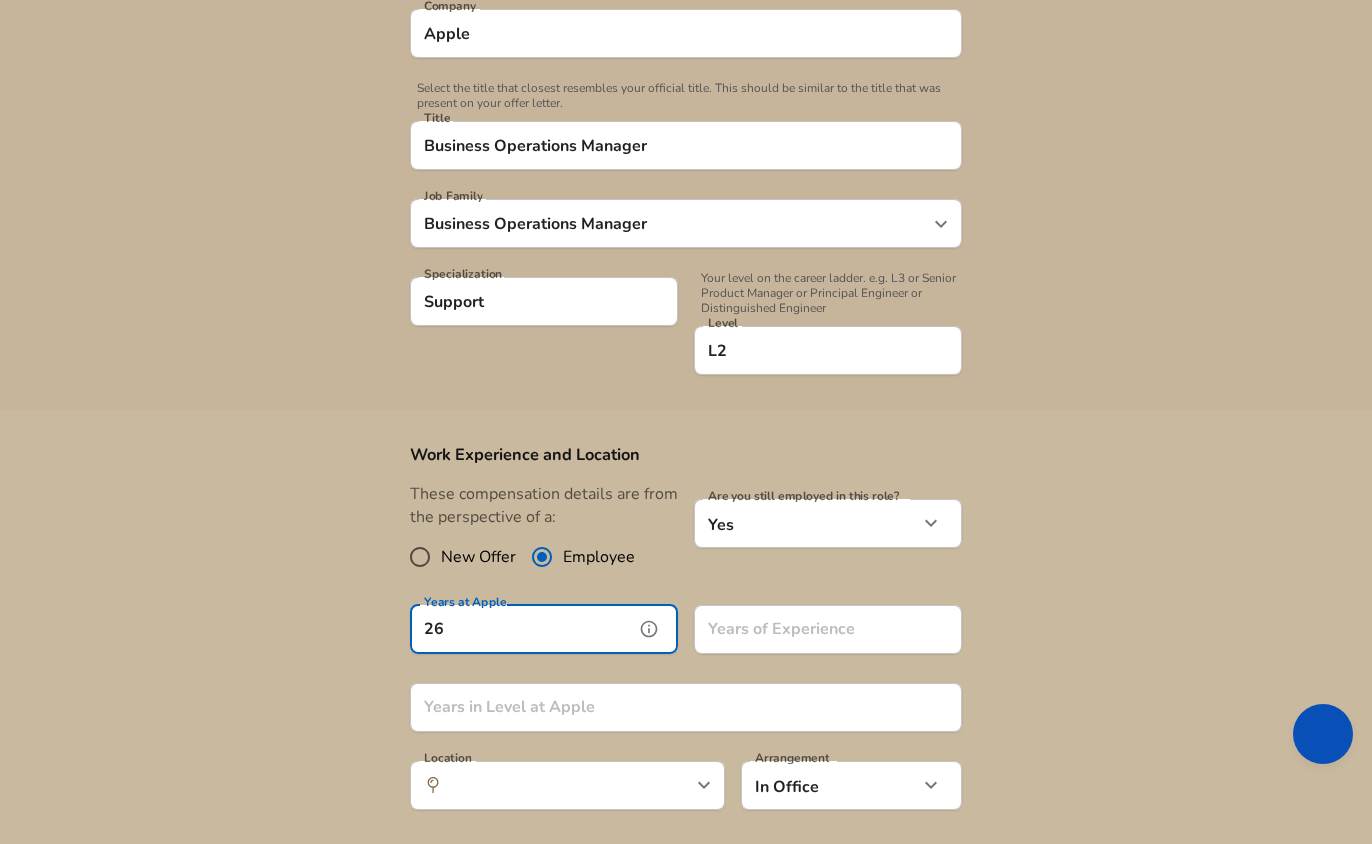 type on "26" 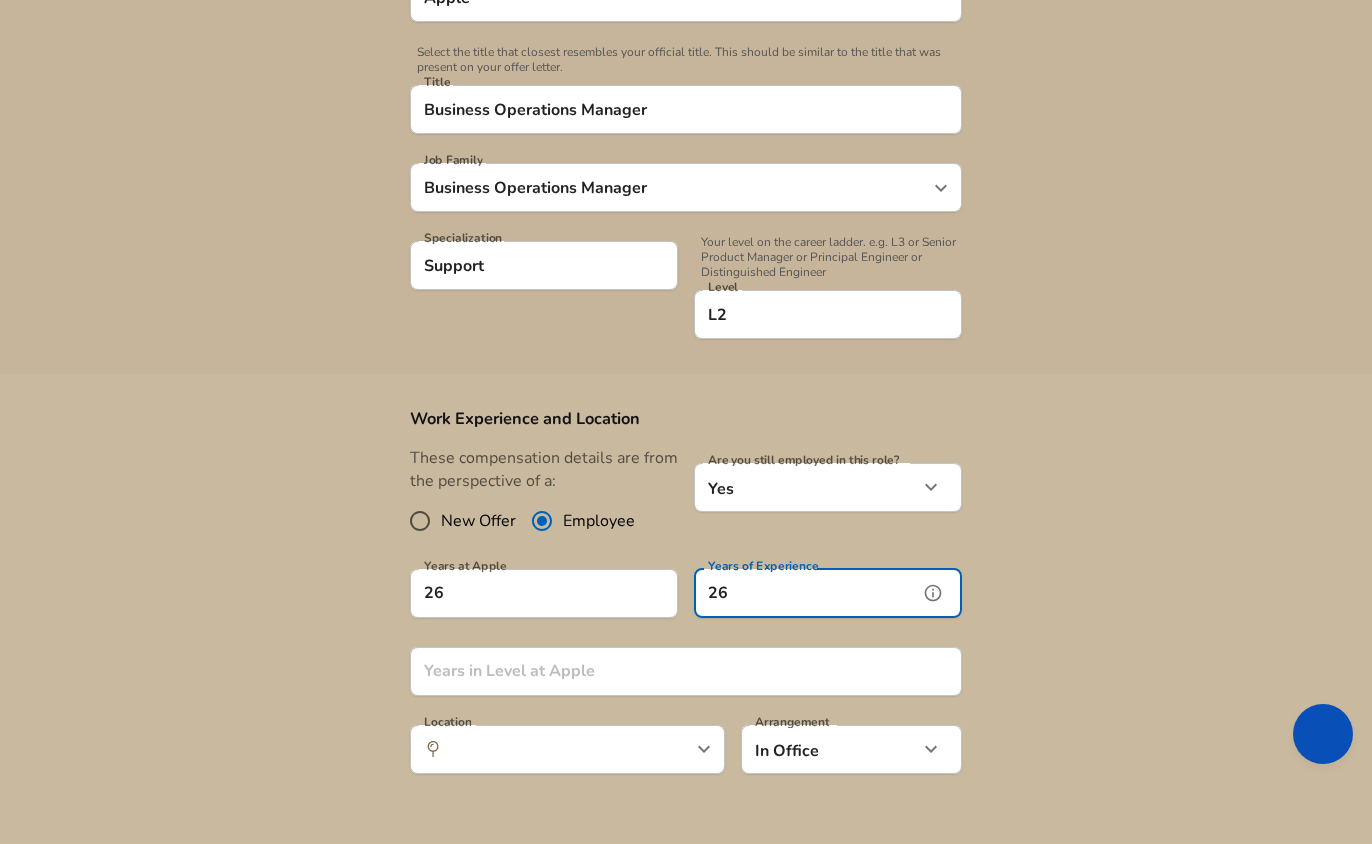 scroll, scrollTop: 491, scrollLeft: 0, axis: vertical 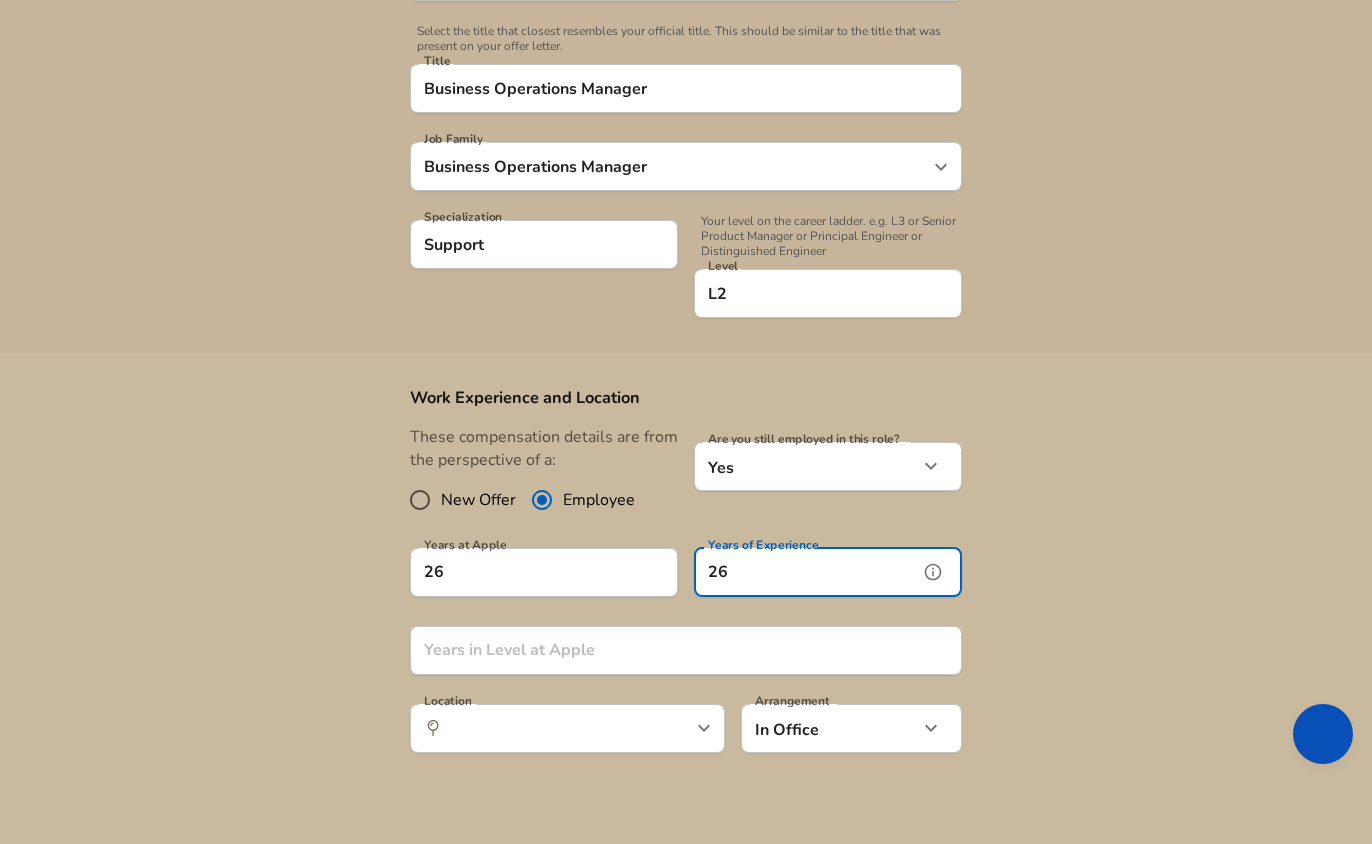 type on "26" 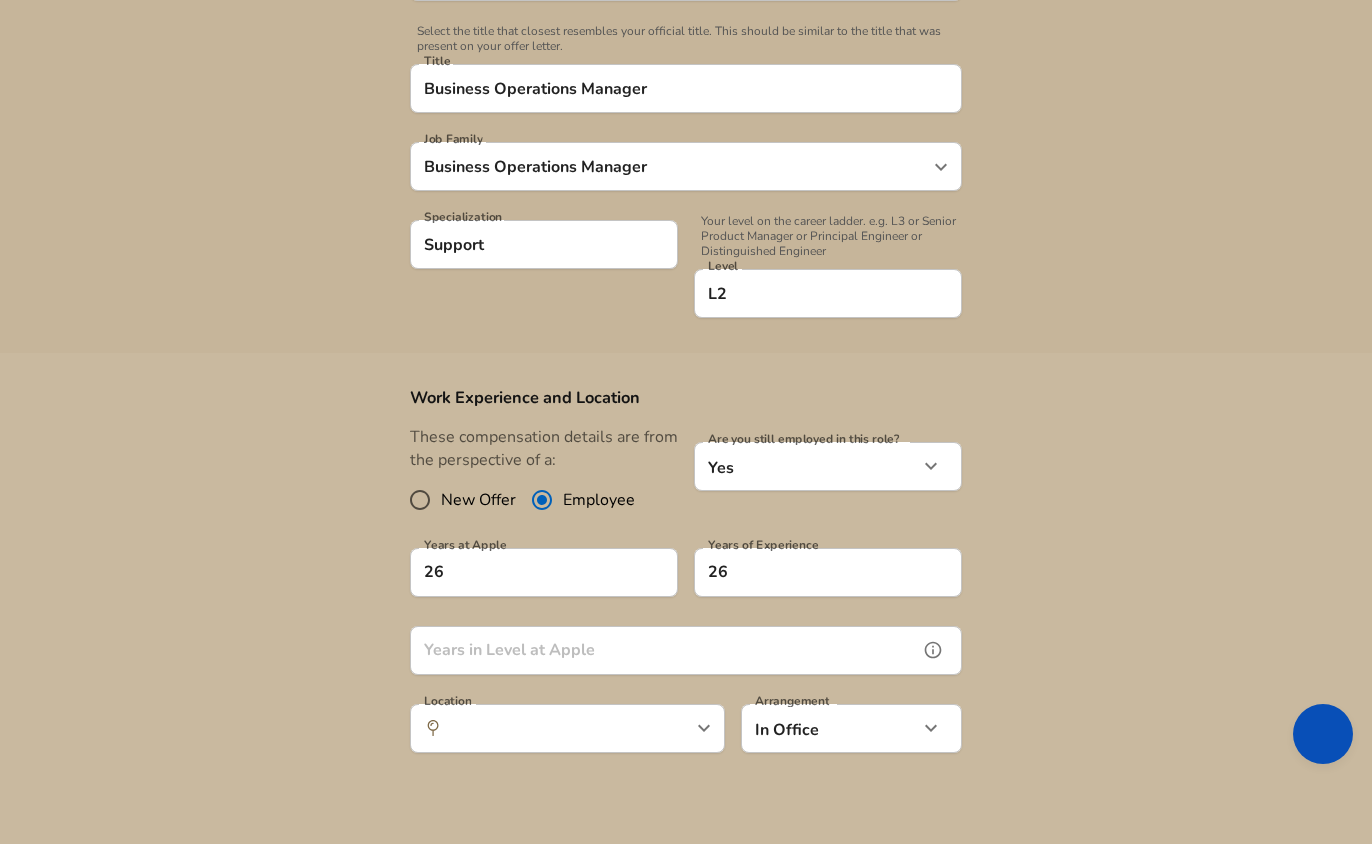 click on "Years in Level at Apple" at bounding box center (664, 650) 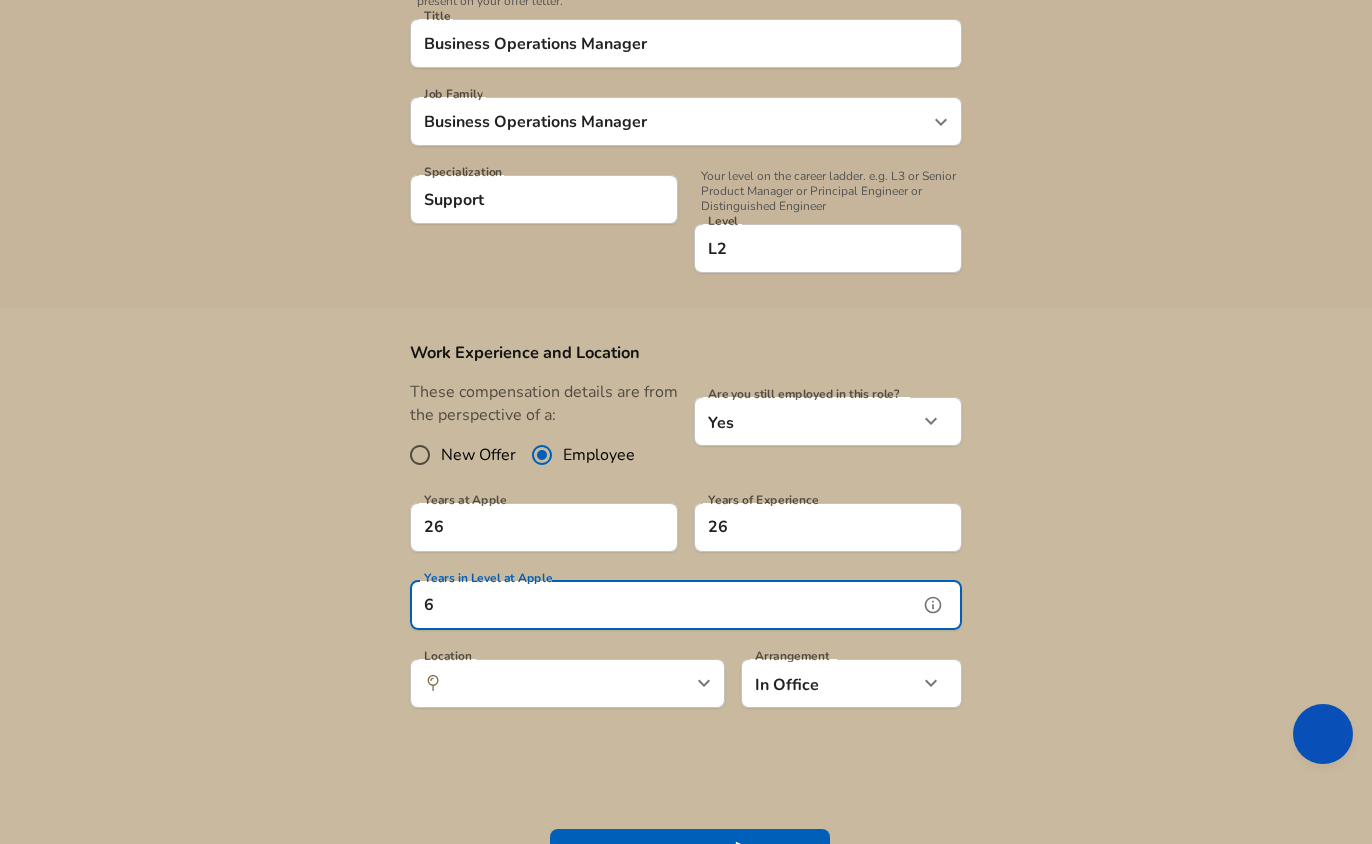 scroll, scrollTop: 537, scrollLeft: 0, axis: vertical 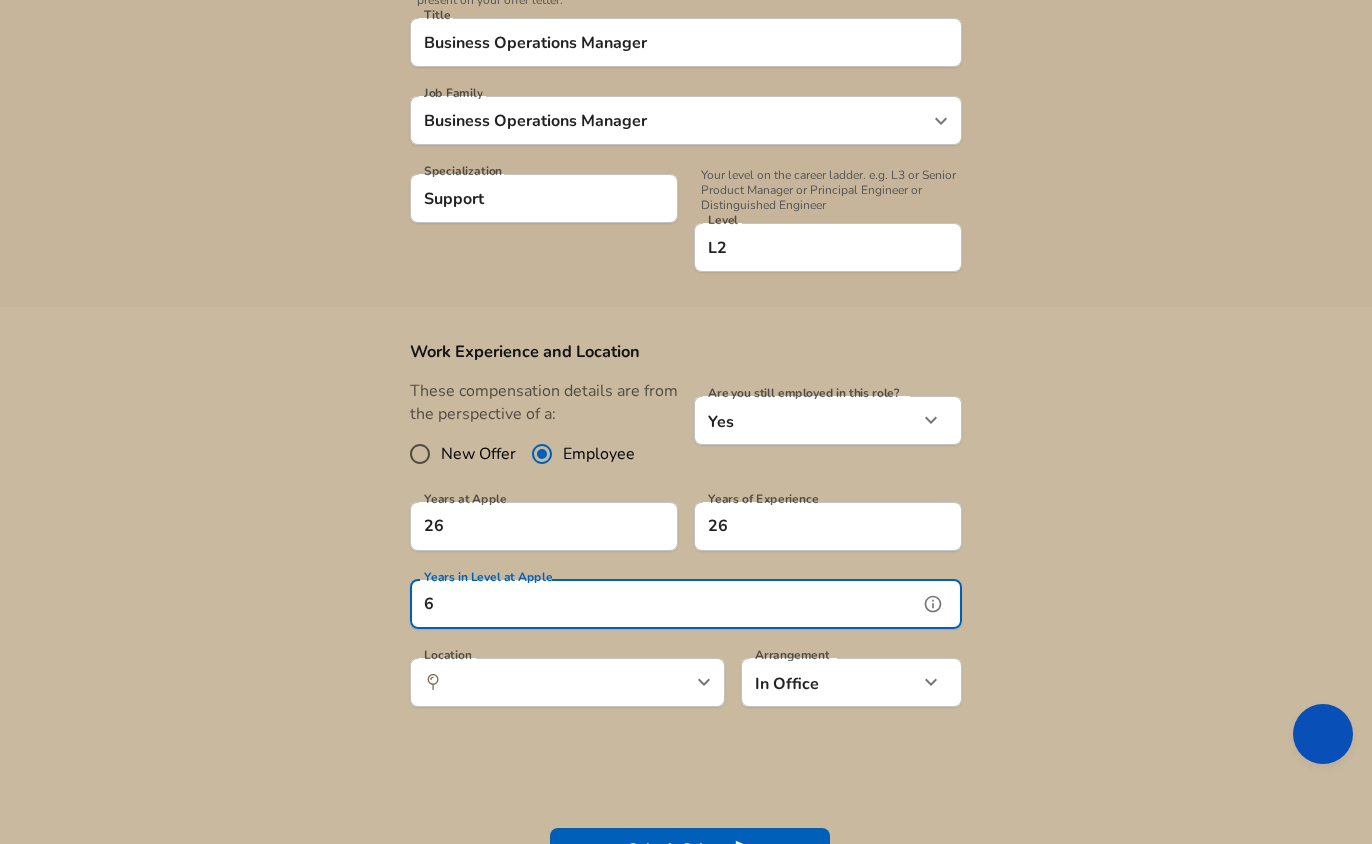 type on "6" 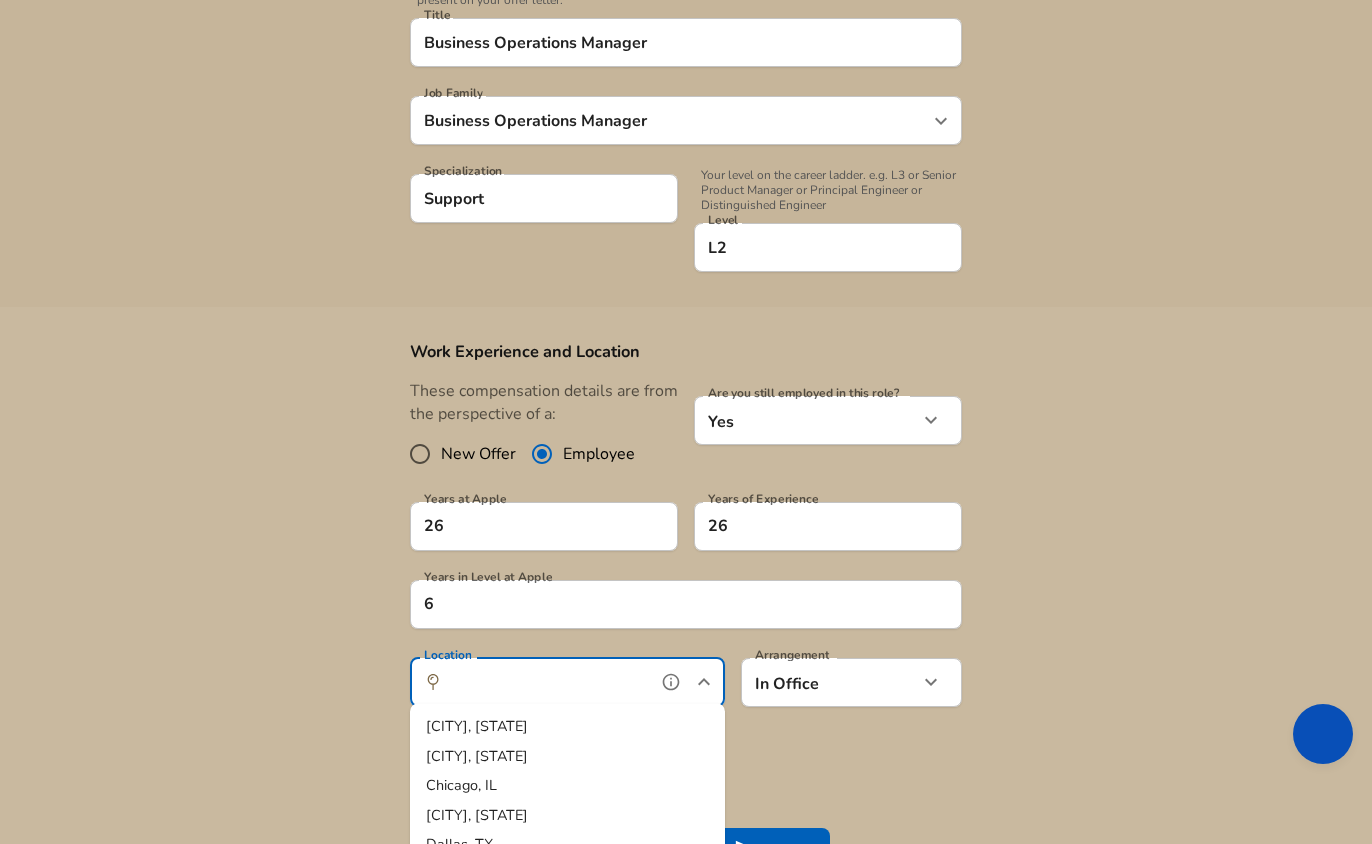 click on "Location" at bounding box center [545, 682] 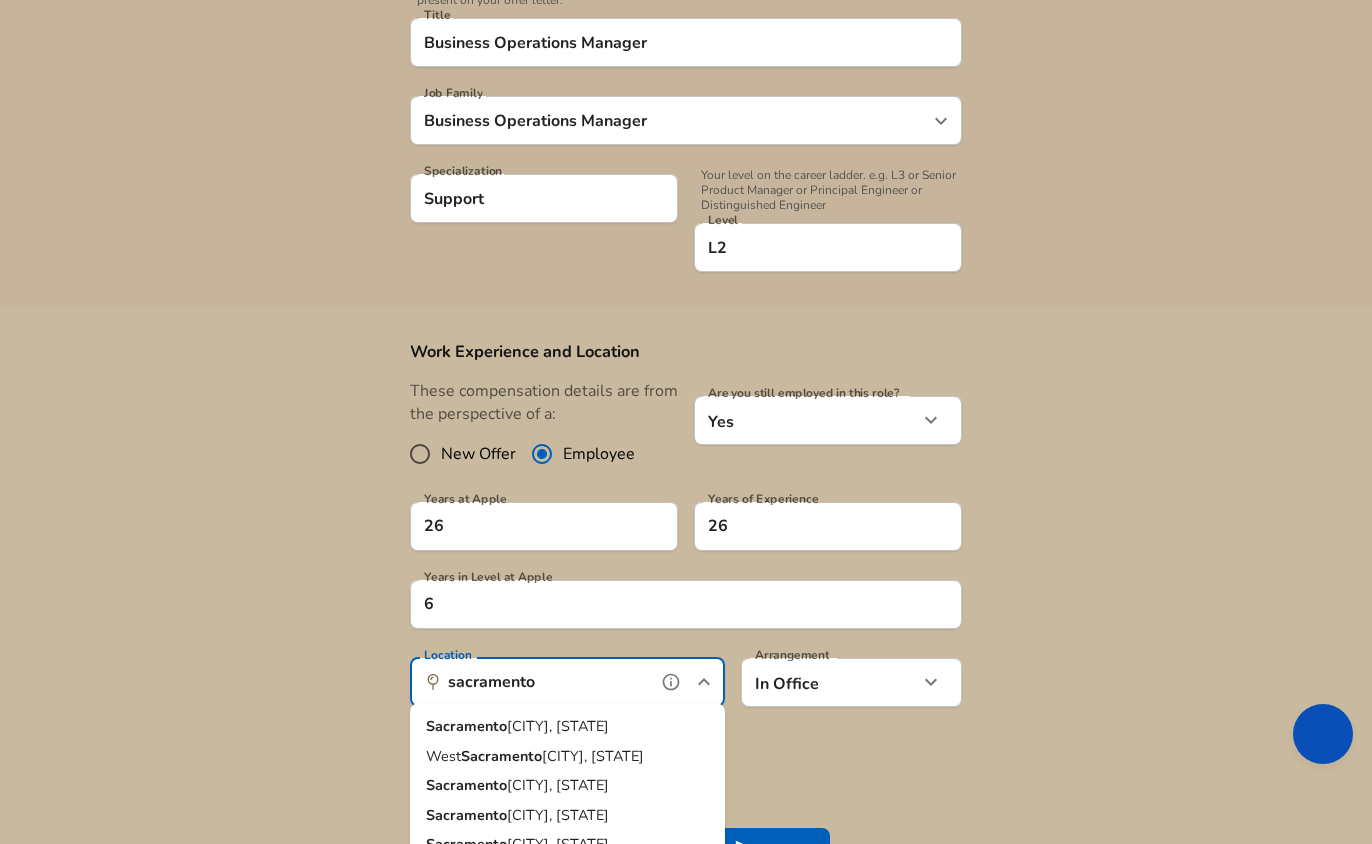 click on "Sacr amento, CA" at bounding box center (567, 727) 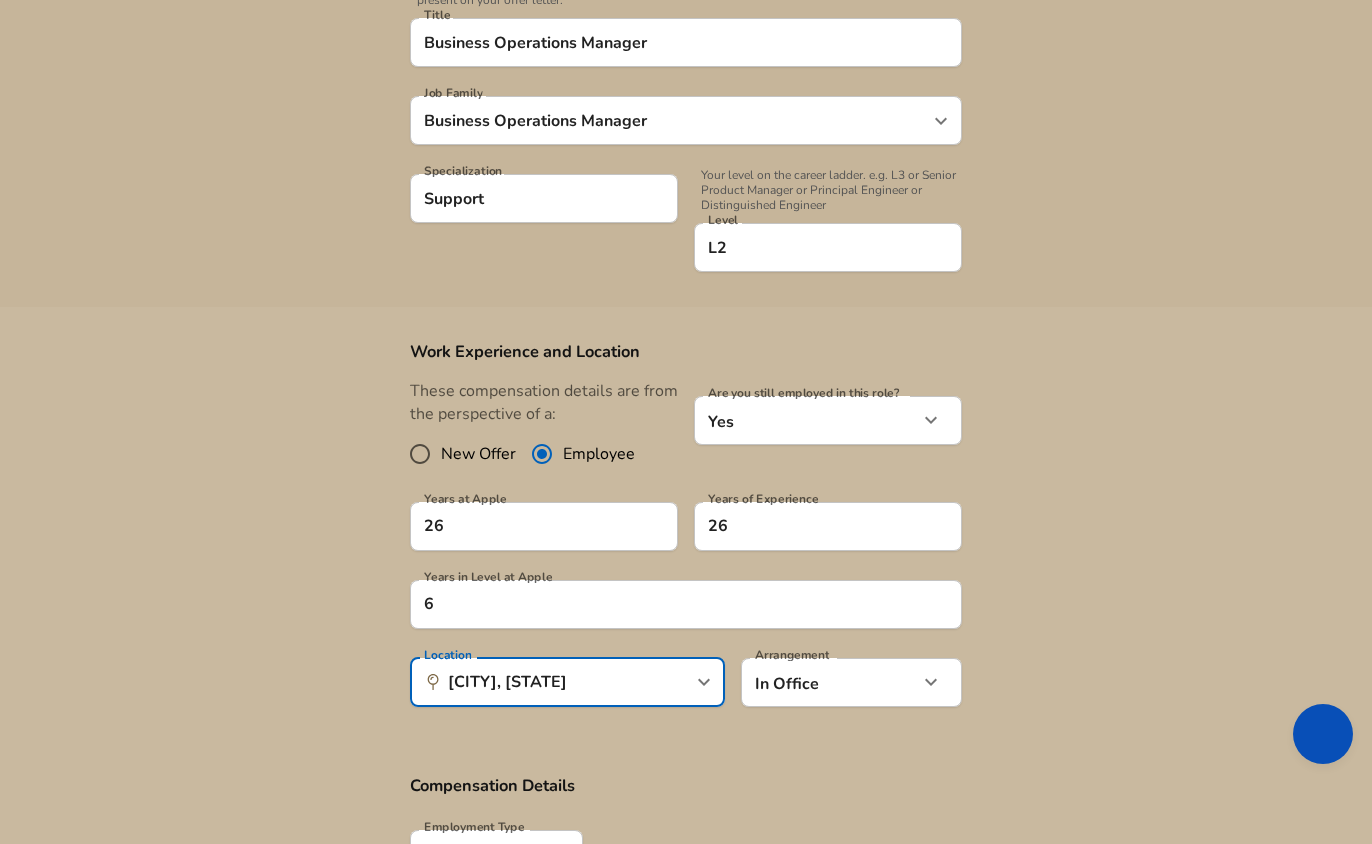 click on "Restart Add Your Salary Upload your offer letter   to verify your submission Enhance Privacy and Anonymity No Automatically hides specific fields until there are enough submissions to safely display the full details.   More Details Based on your submission and the data points that we have already collected, we will automatically hide and anonymize specific fields if there aren't enough data points to remain sufficiently anonymous. Company & Title Information   Enter the company you received your offer from Company Apple Company   Select the title that closest resembles your official title. This should be similar to the title that was present on your offer letter. Title Business Operations Manager Title Job Family Business Operations Manager Job Family Specialization Support Specialization   Your level on the career ladder. e.g. L3 or Senior Product Manager or Principal Engineer or Distinguished Engineer Level L2 Level Work Experience and Location These compensation details are from the perspective of a: Yes 6" at bounding box center (686, -115) 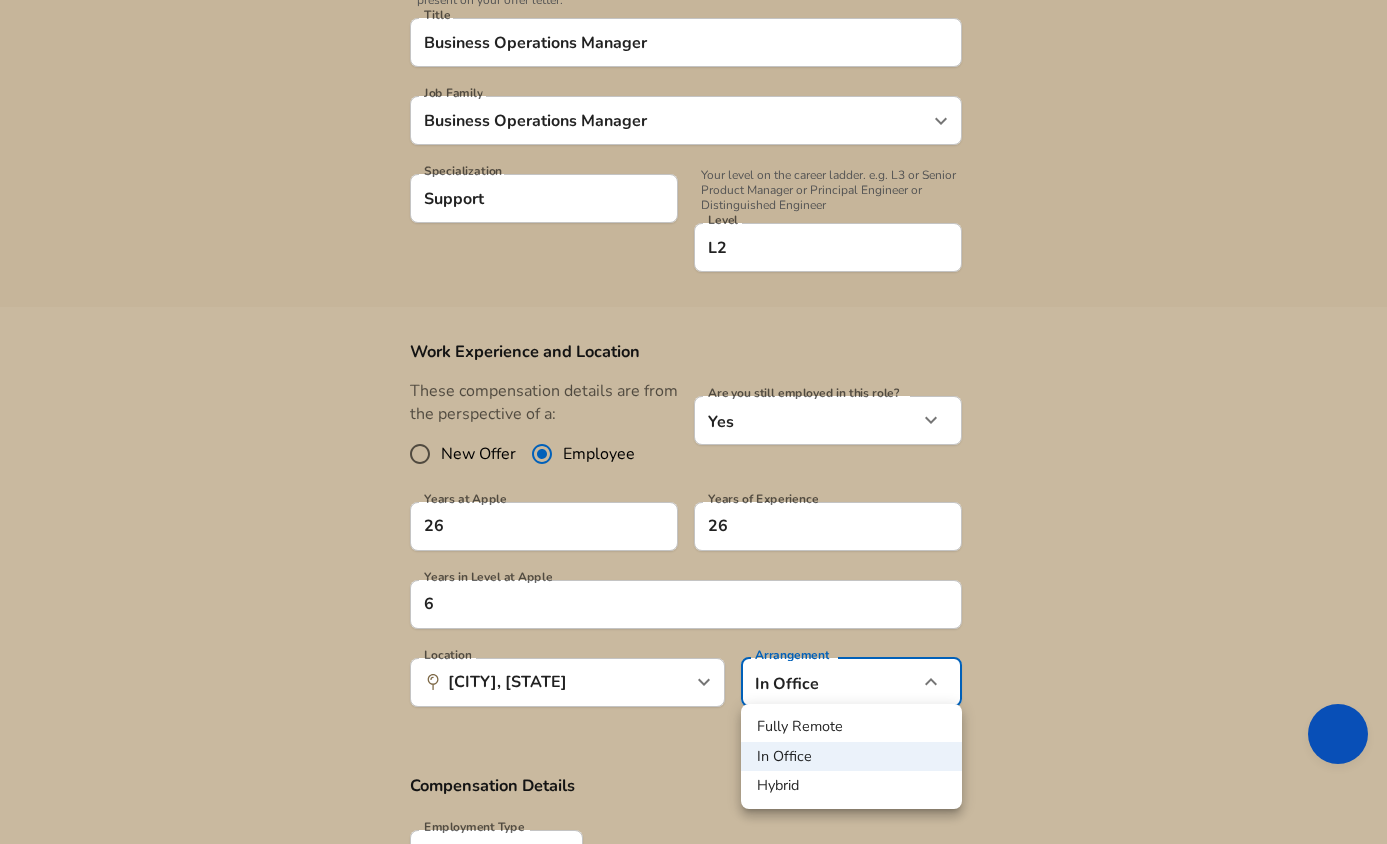 click on "Hybrid" at bounding box center [851, 786] 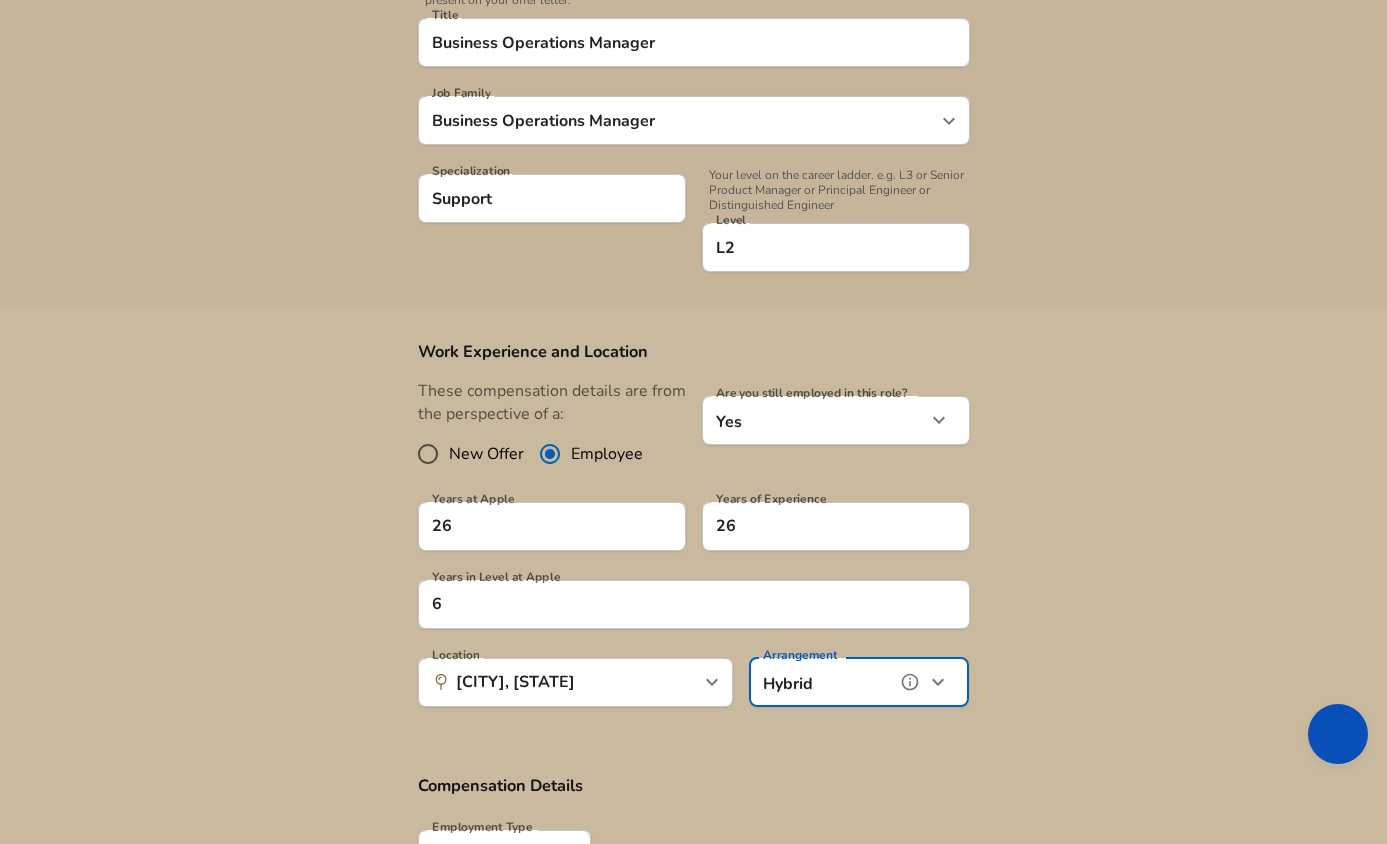type on "hybrid" 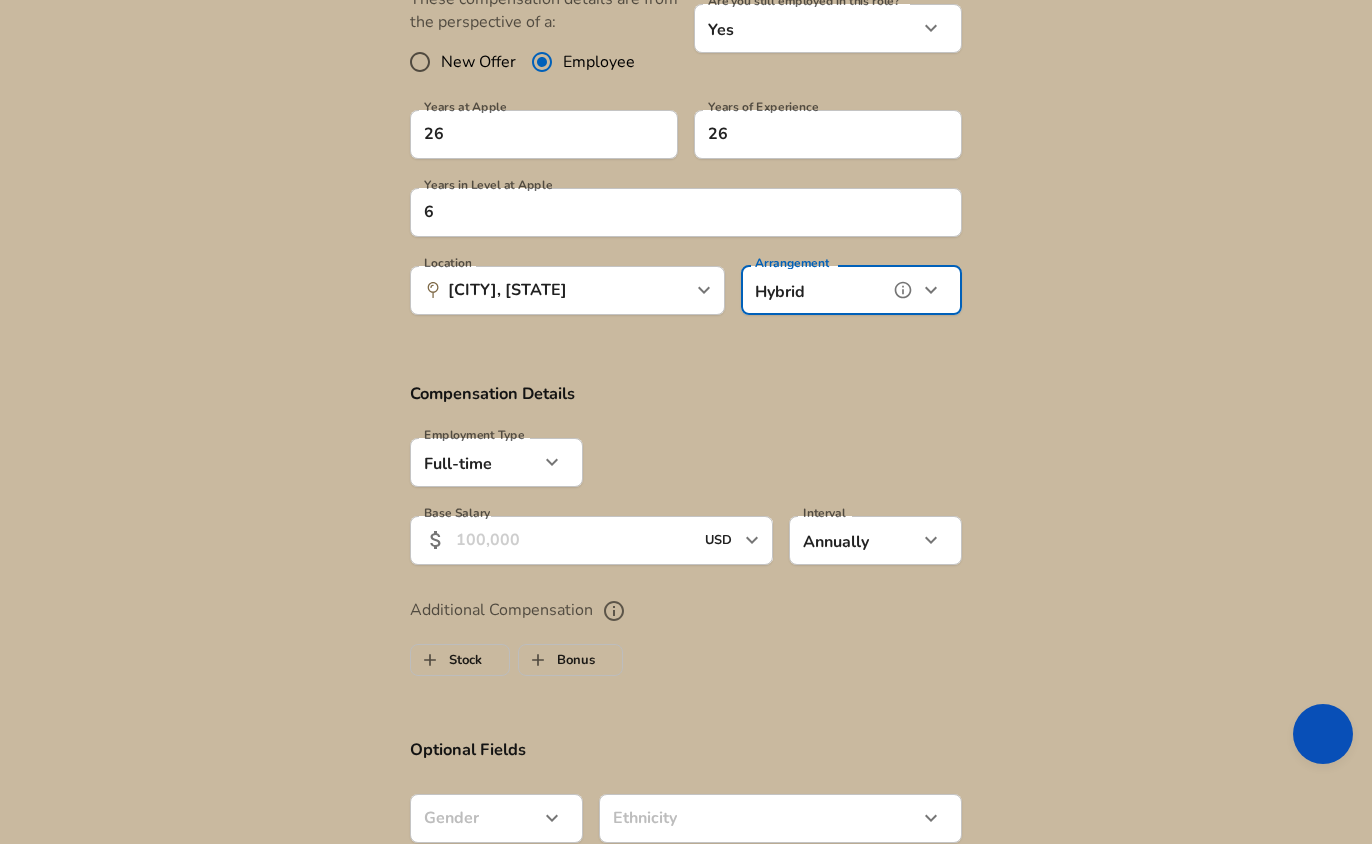 scroll, scrollTop: 985, scrollLeft: 0, axis: vertical 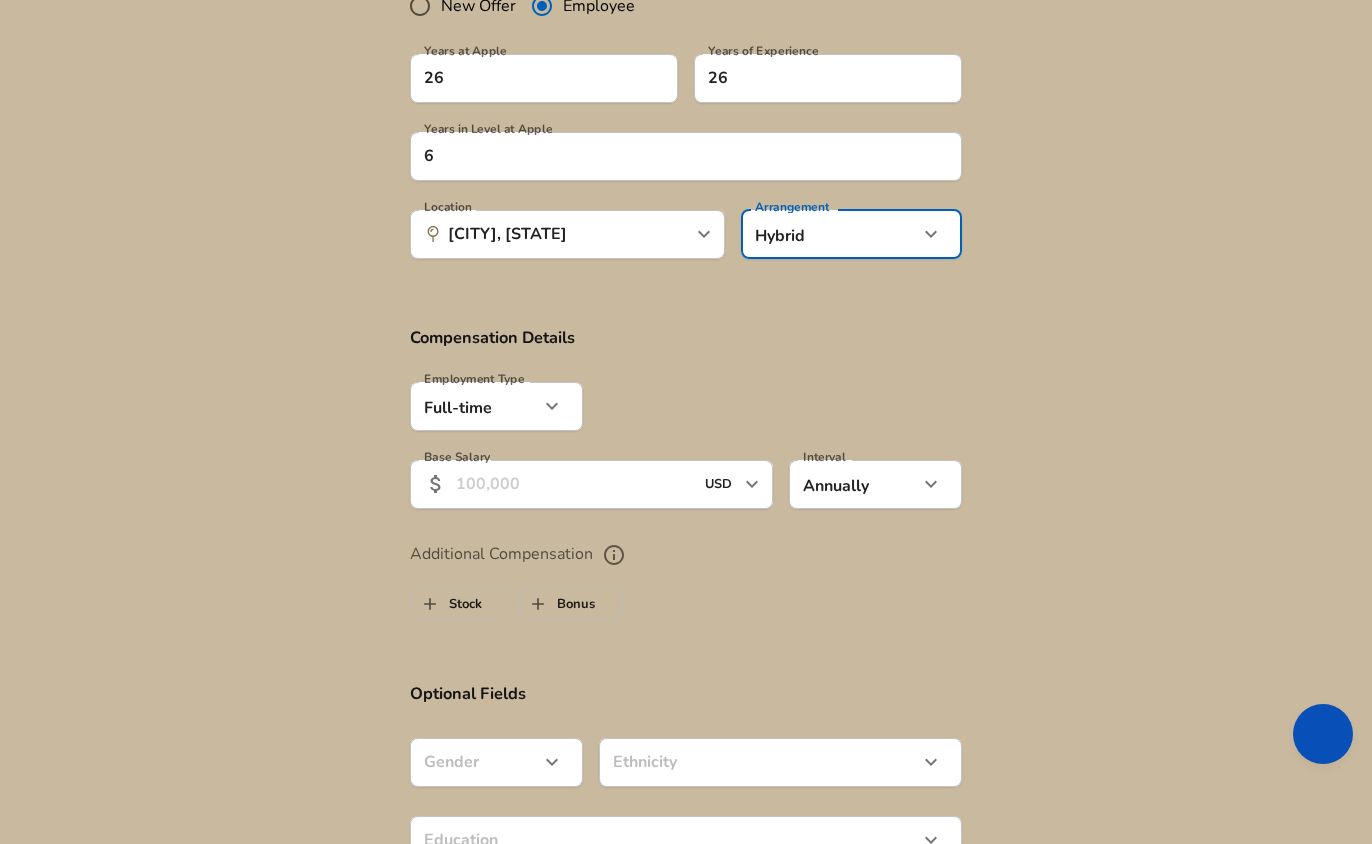 click on "Base Salary" at bounding box center [574, 484] 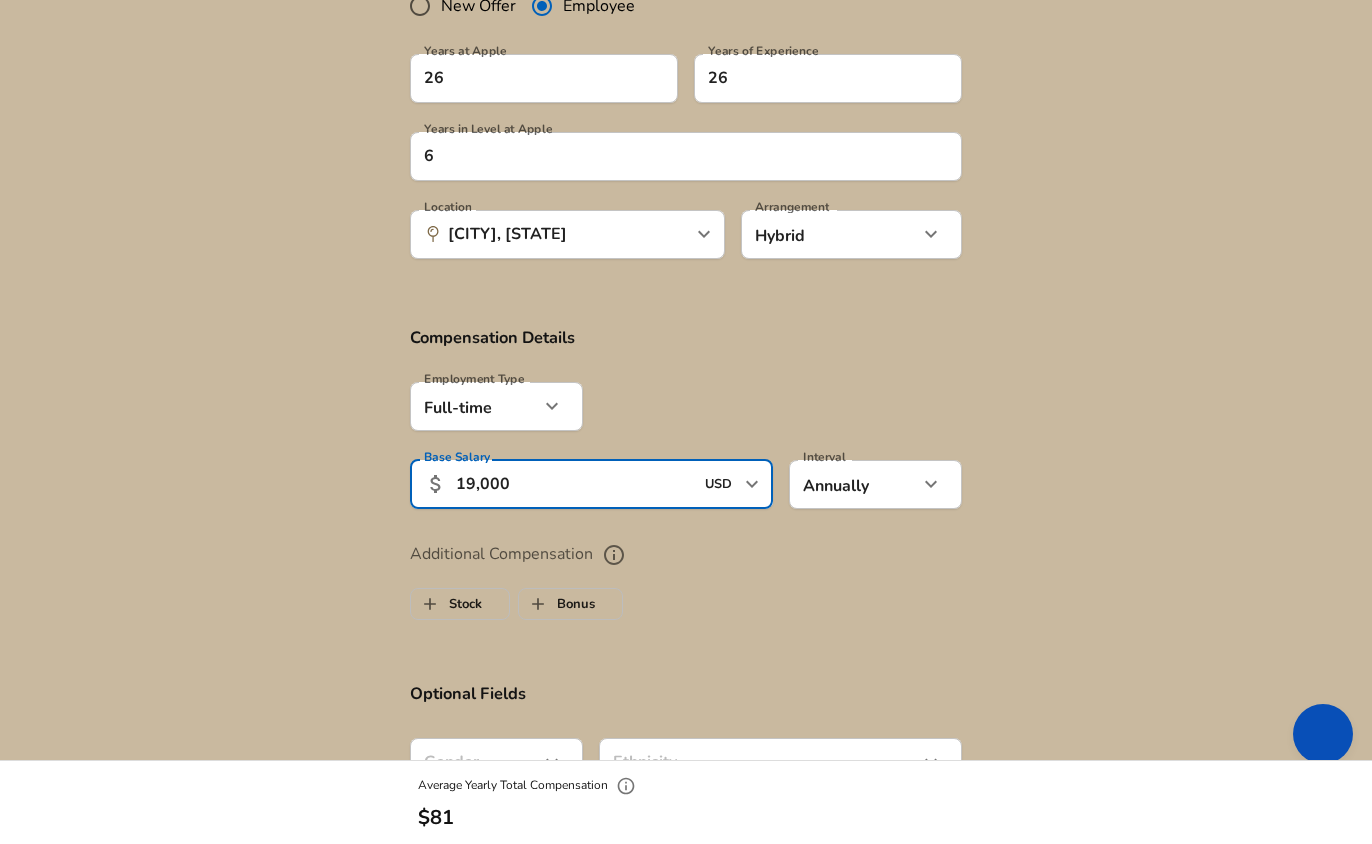 type on "190,000" 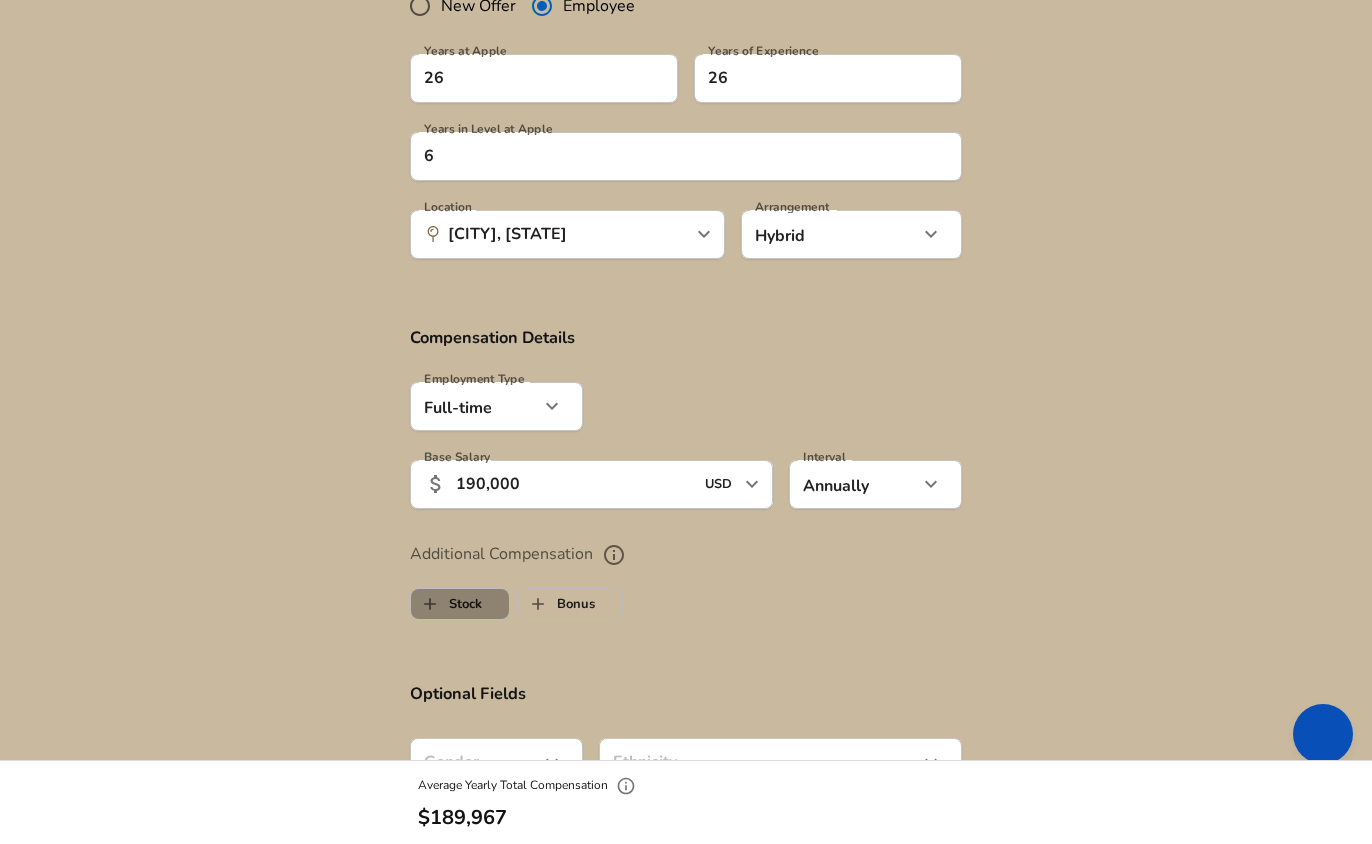 click on "Stock" at bounding box center (446, 604) 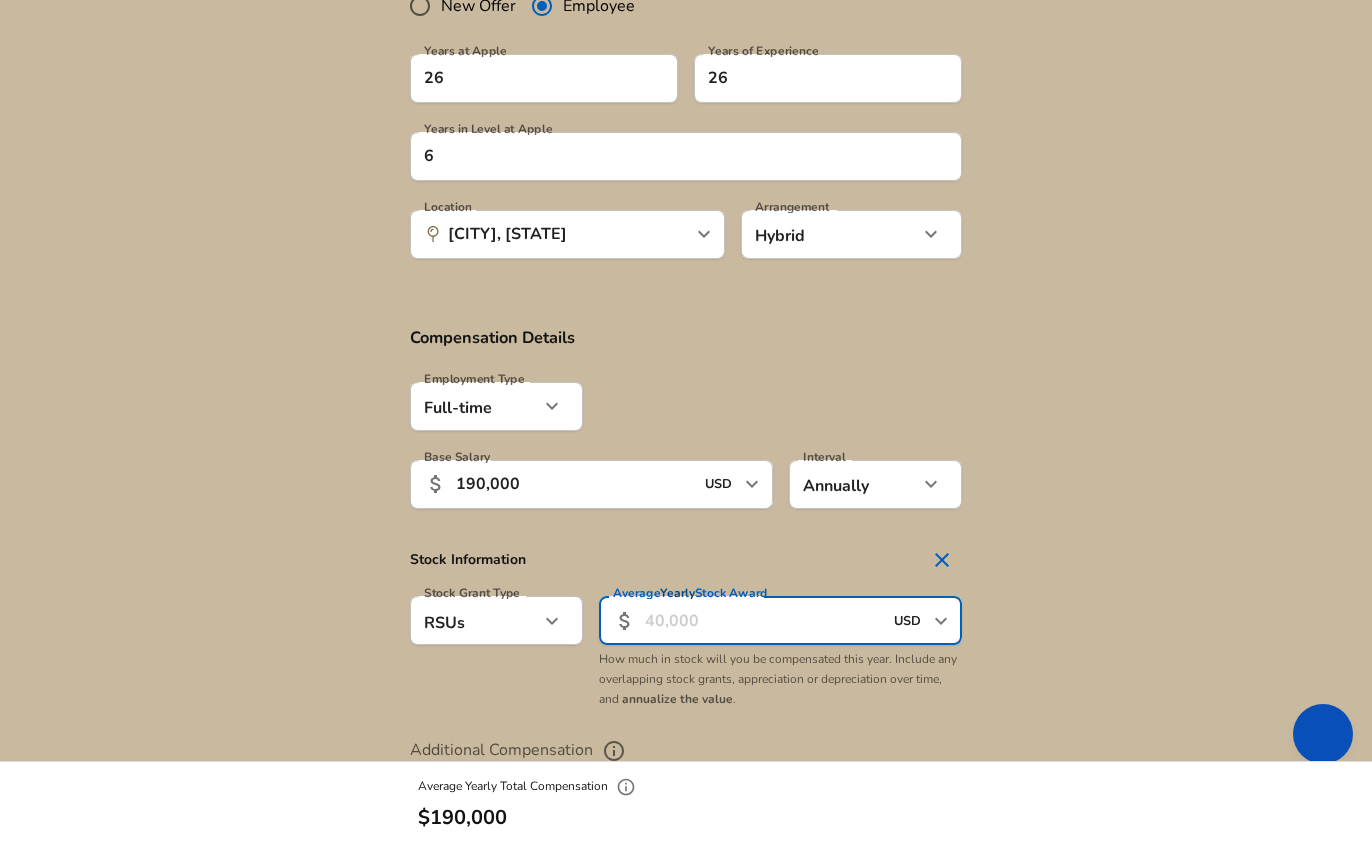 click on "Average  Yearly  Stock Award" at bounding box center (763, 620) 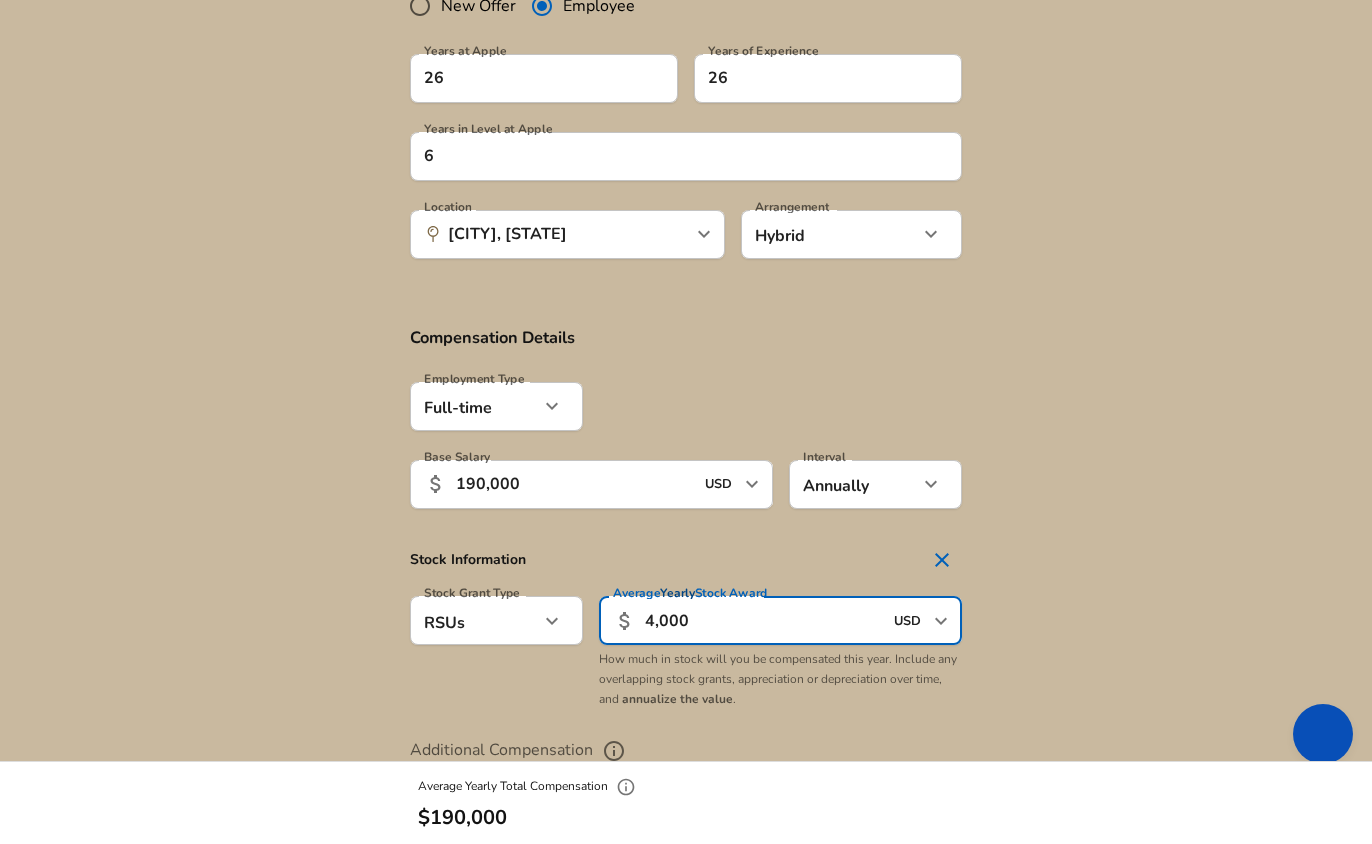 type on "40,000" 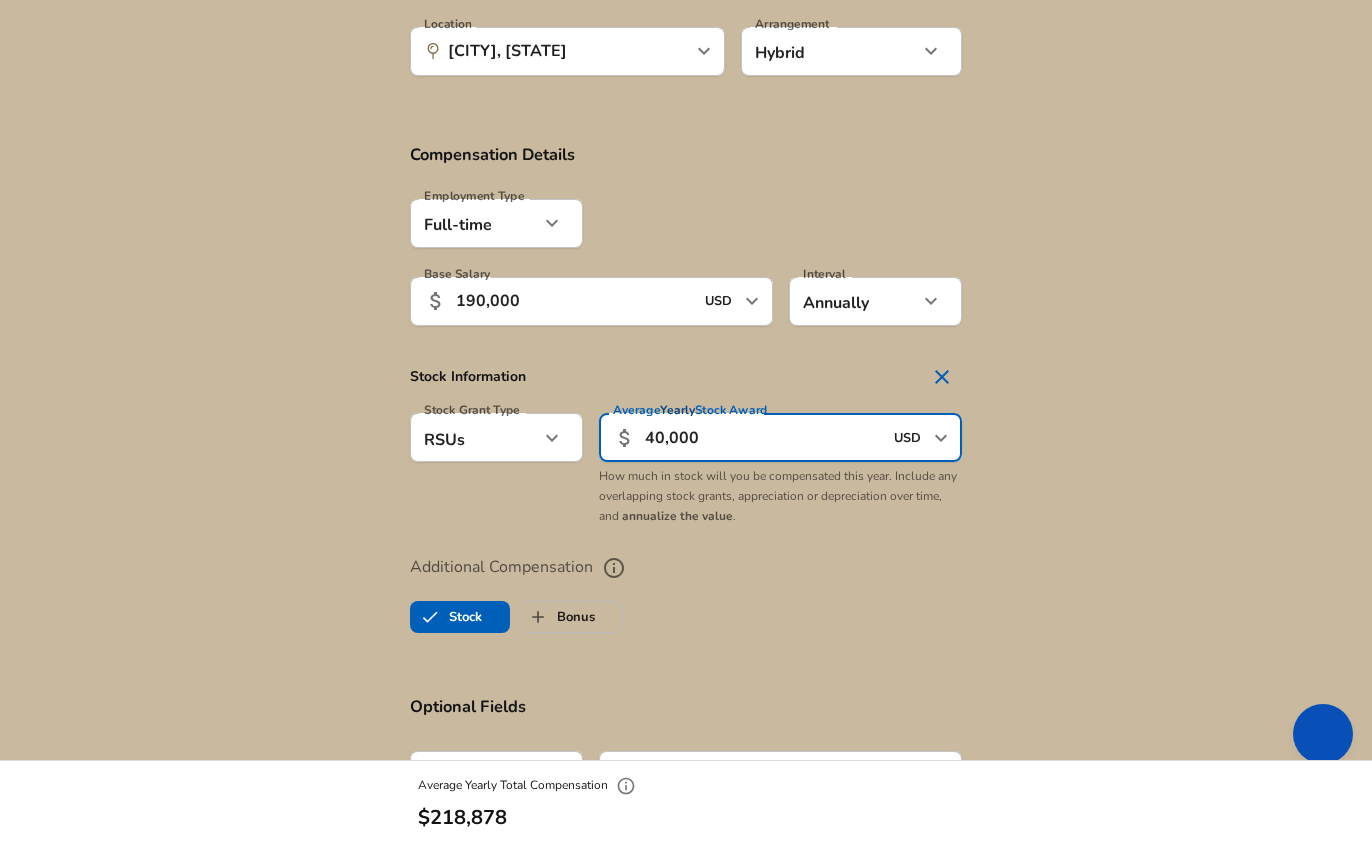 scroll, scrollTop: 1210, scrollLeft: 0, axis: vertical 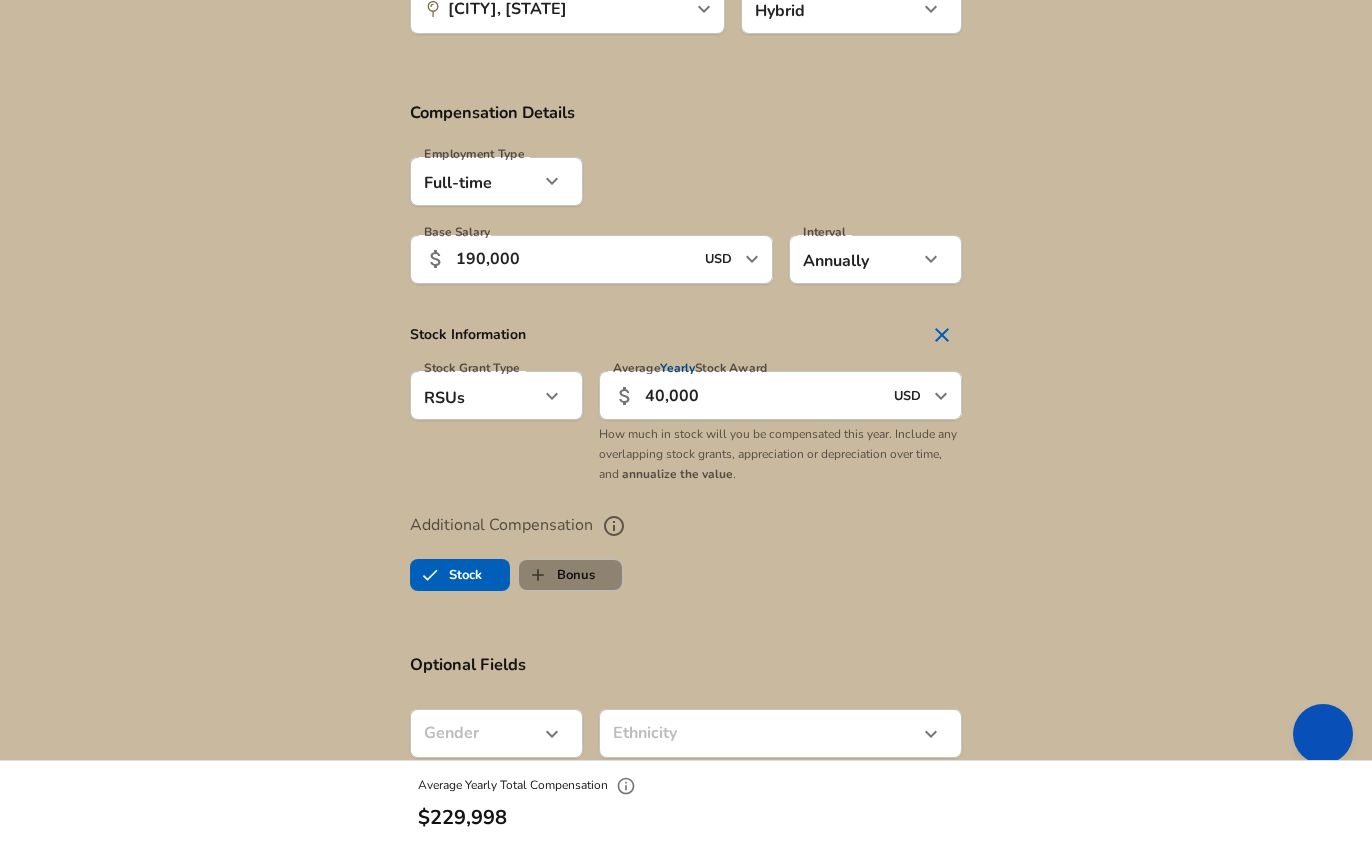 click on "Bonus" at bounding box center [557, 575] 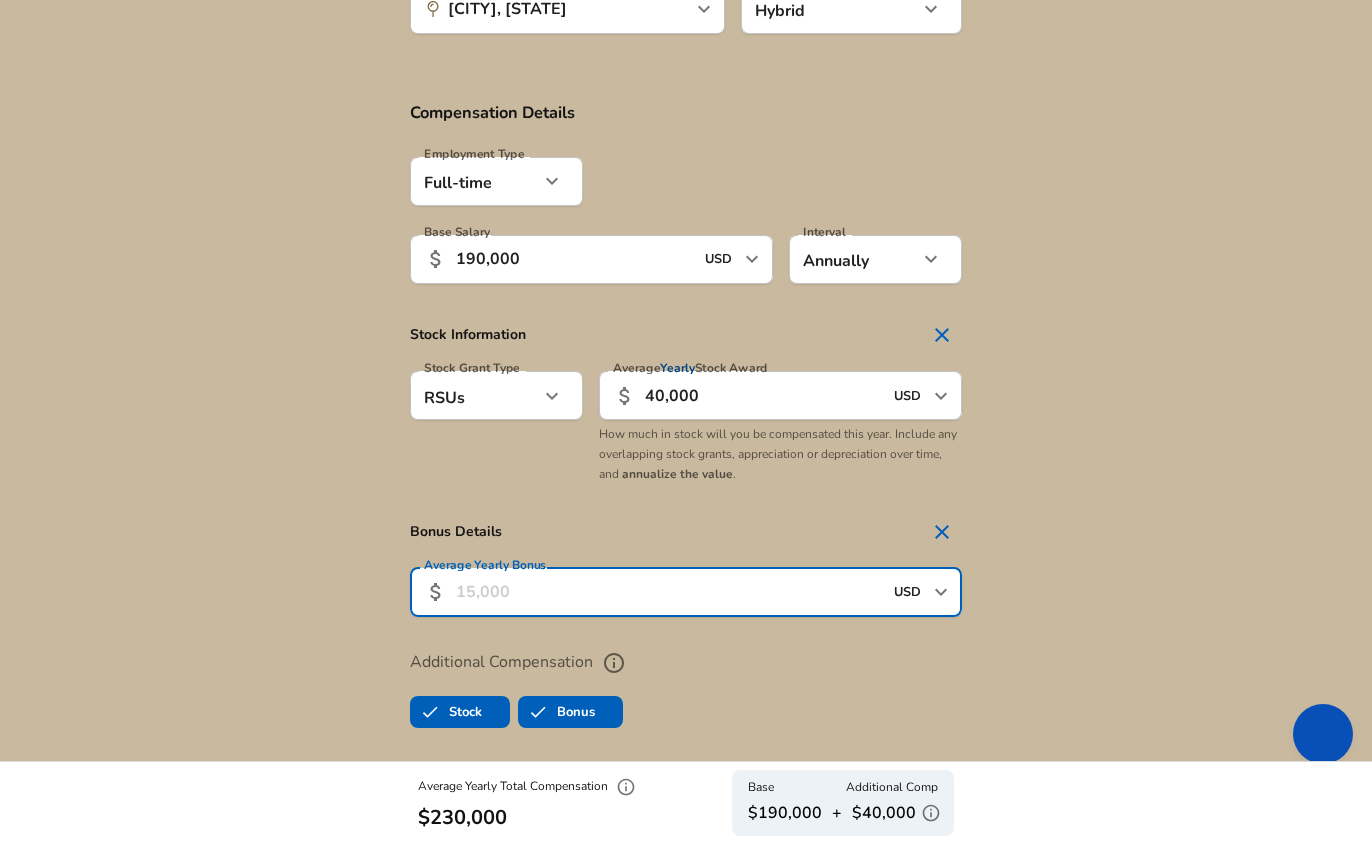 click on "Average Yearly Bonus" at bounding box center [669, 592] 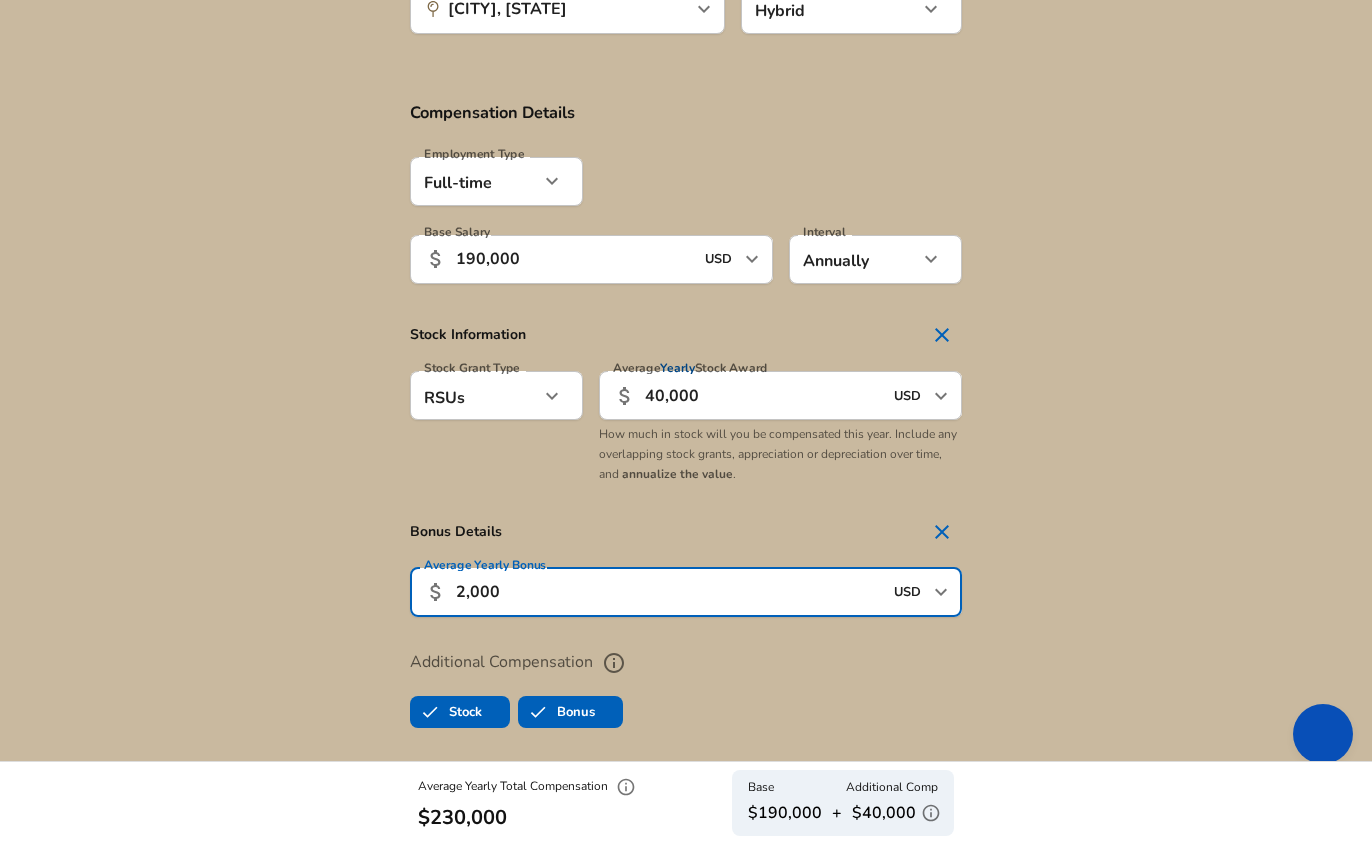type on "20,000" 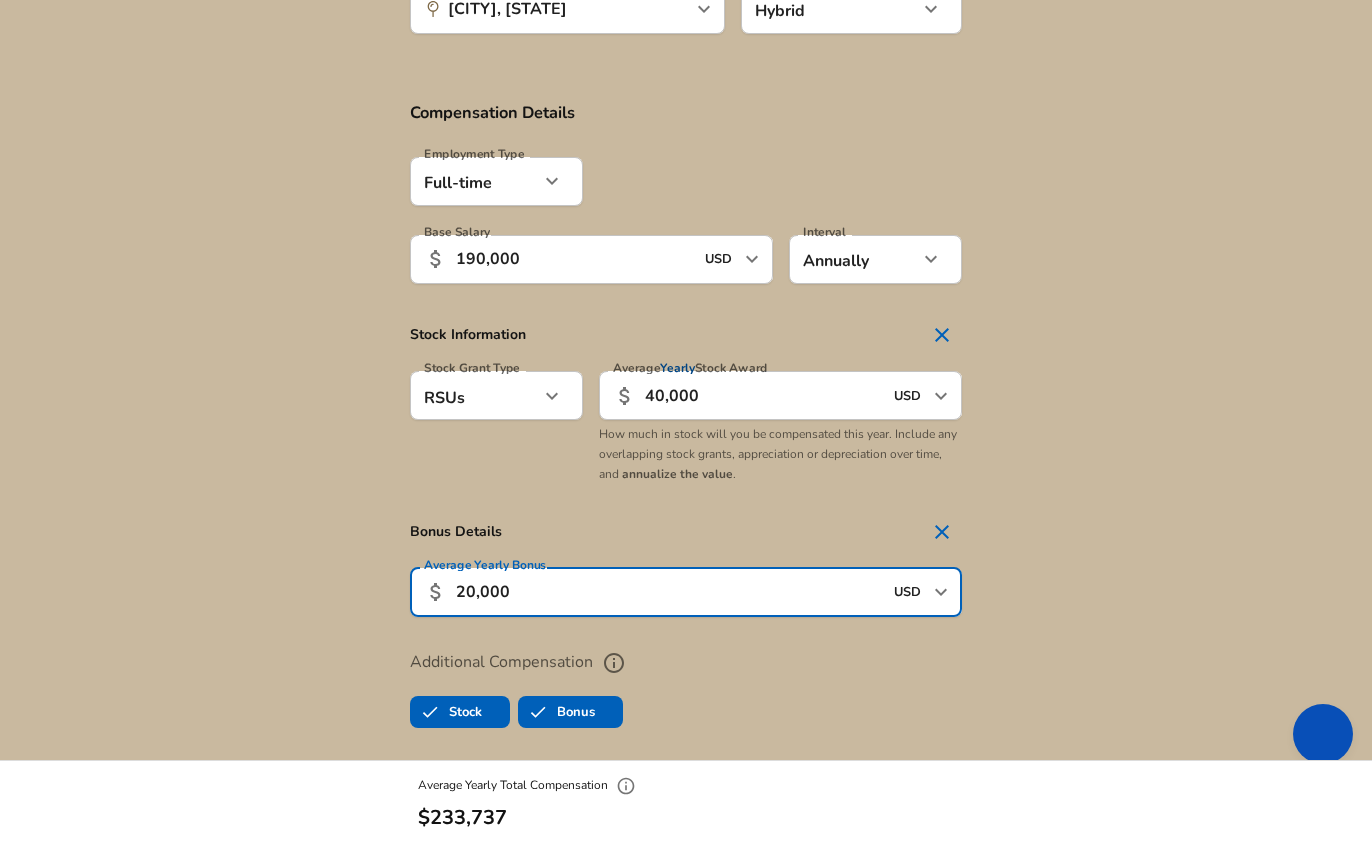 click on "Bonus Details  Average Yearly Bonus ​ 20,000 USD ​ Average Yearly Bonus" at bounding box center [686, 571] 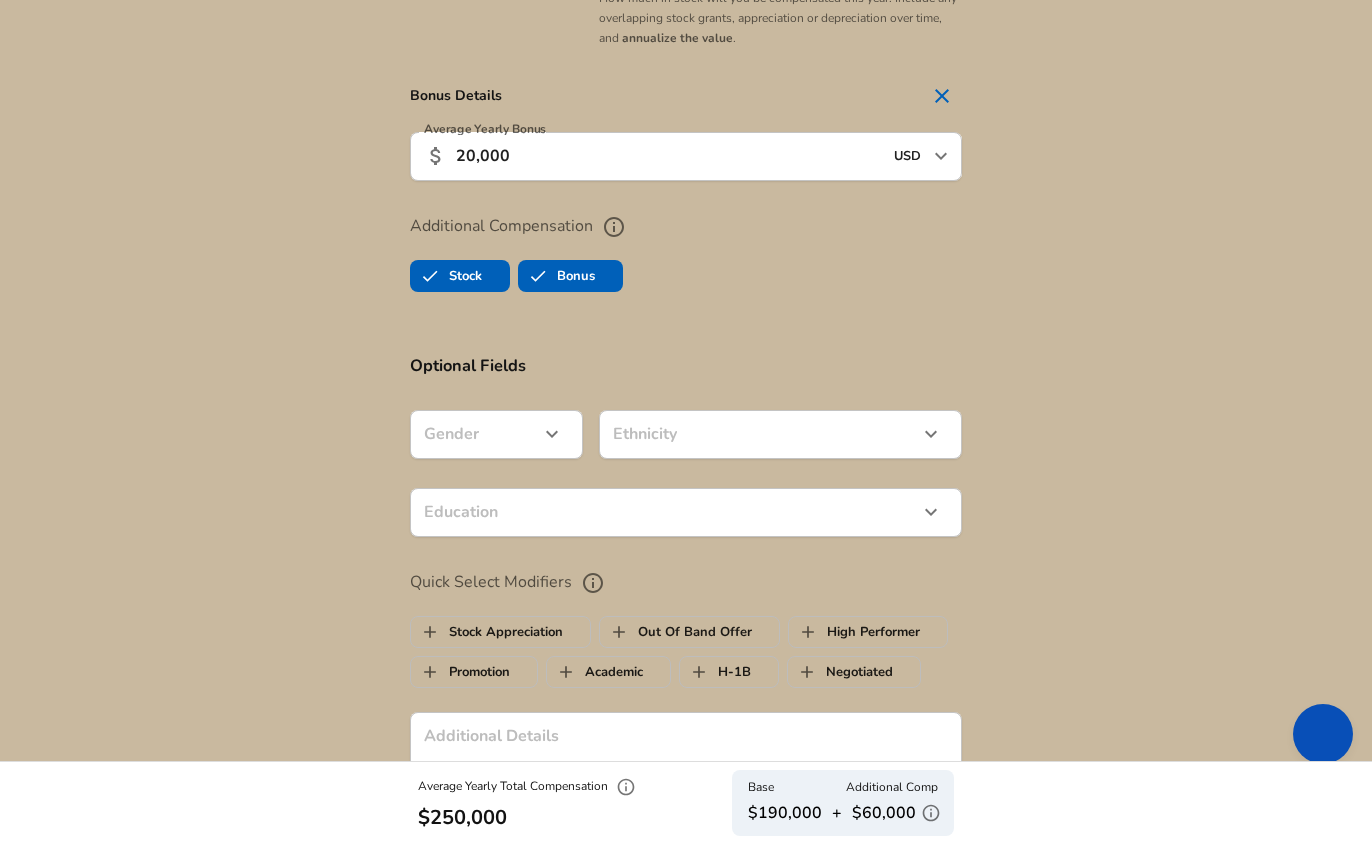 scroll, scrollTop: 1664, scrollLeft: 0, axis: vertical 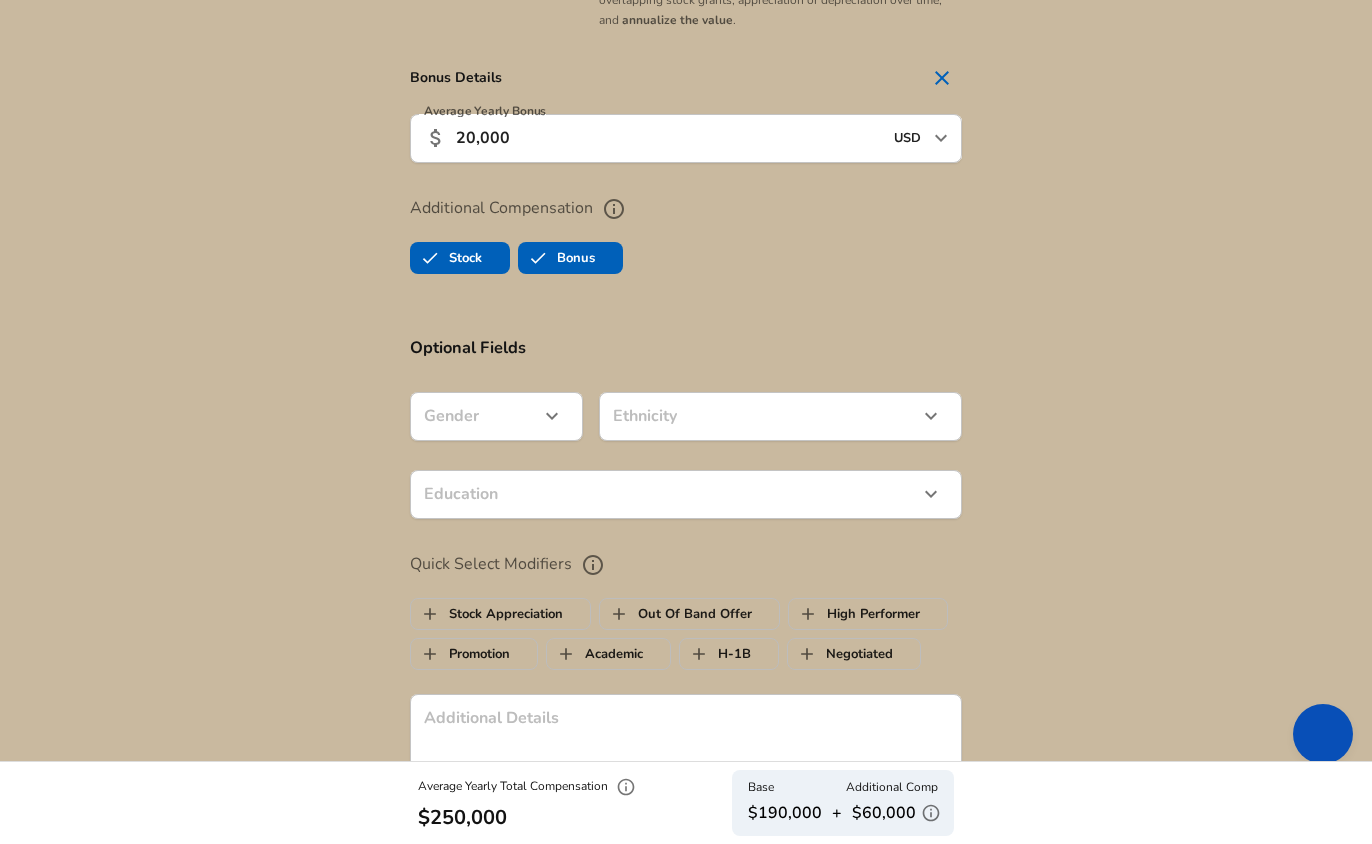 click 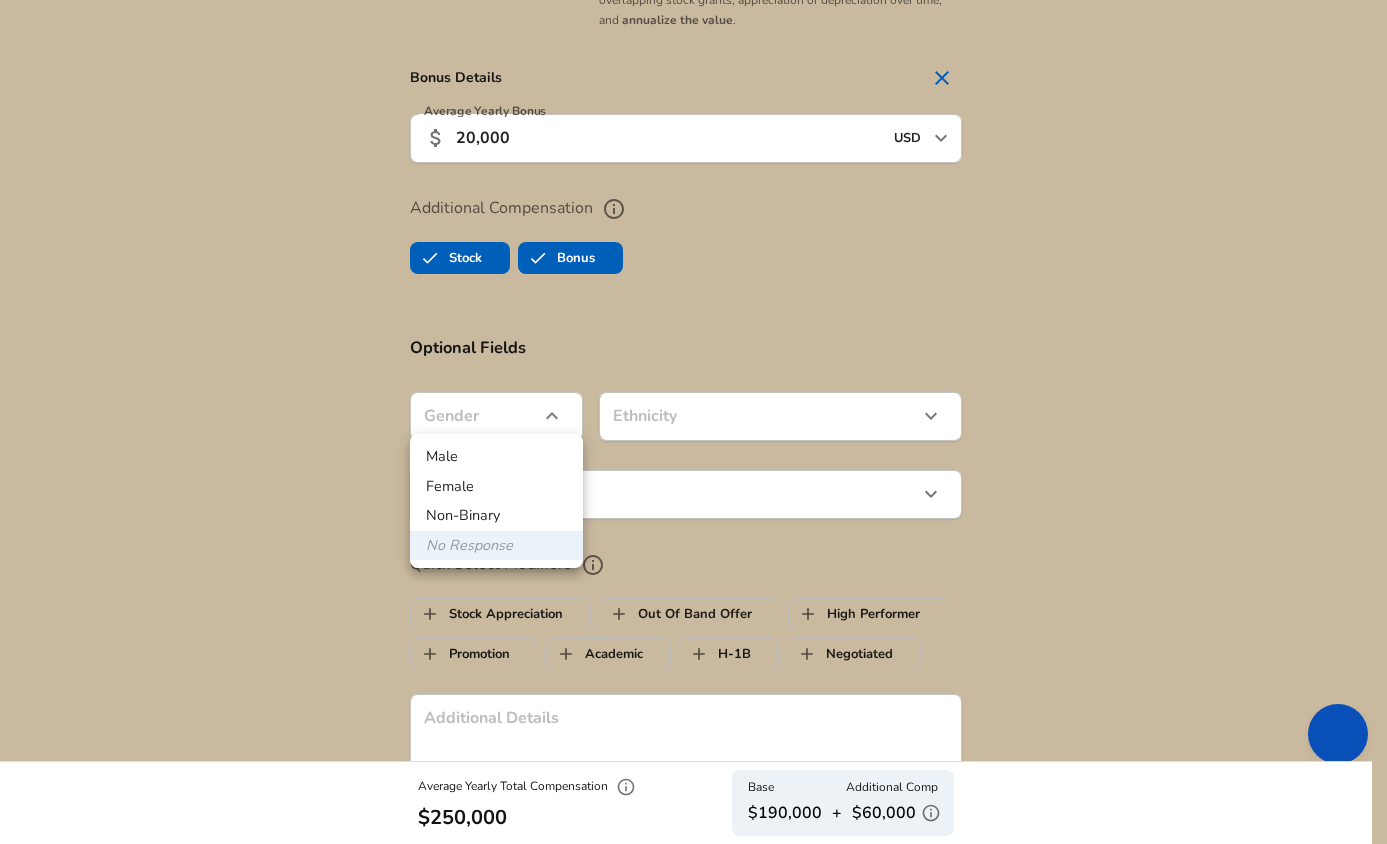 click on "Male" at bounding box center [496, 457] 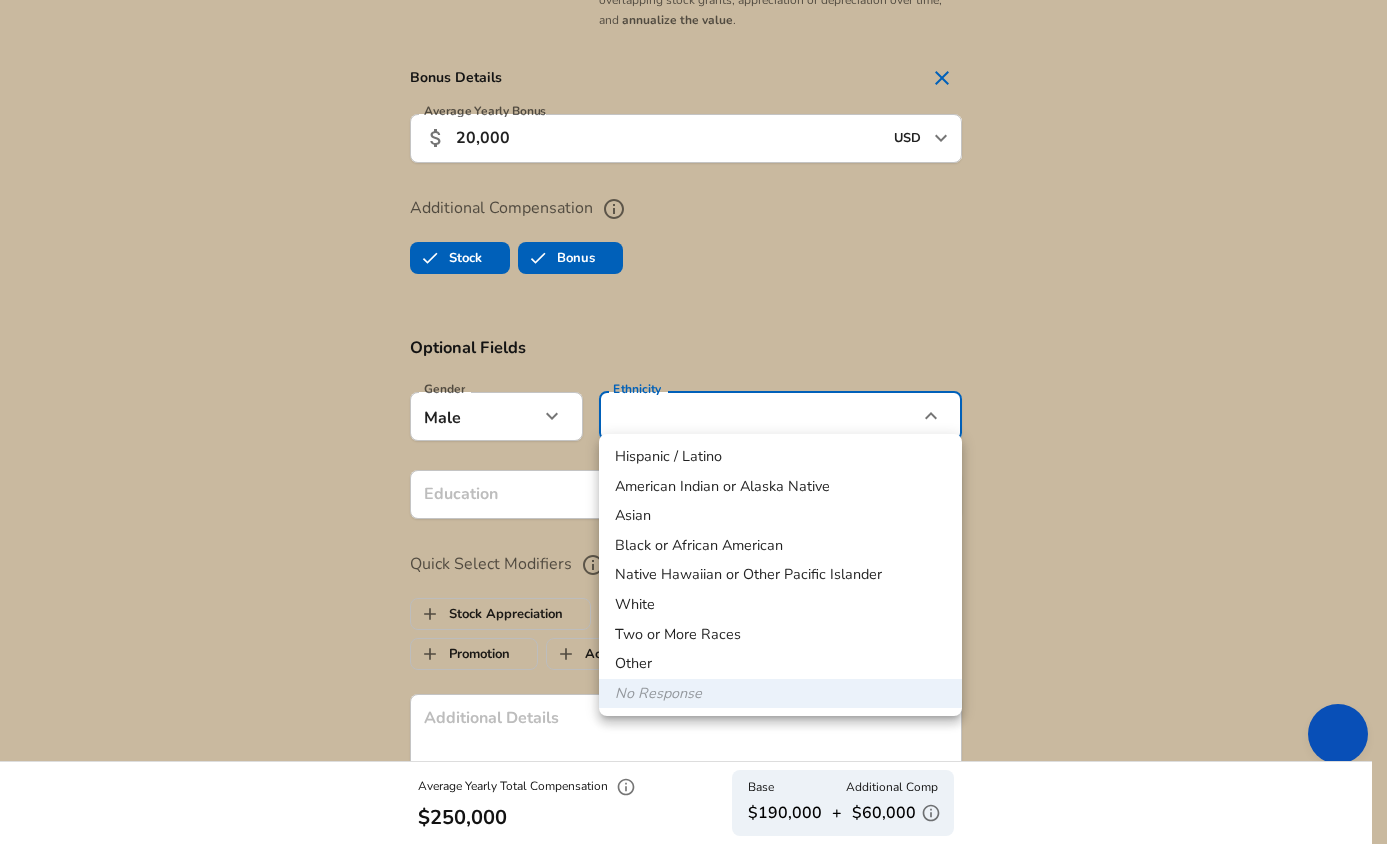 click on "Restart Add Your Salary Upload your offer letter   to verify your submission Enhance Privacy and Anonymity No Automatically hides specific fields until there are enough submissions to safely display the full details.   More Details Based on your submission and the data points that we have already collected, we will automatically hide and anonymize specific fields if there aren't enough data points to remain sufficiently anonymous. Company & Title Information   Enter the company you received your offer from Company Apple Company   Select the title that closest resembles your official title. This should be similar to the title that was present on your offer letter. Title Business Operations Manager Title Job Family Business Operations Manager Job Family Specialization Support Specialization   Your level on the career ladder. e.g. L3 or Senior Product Manager or Principal Engineer or Distinguished Engineer Level L2 Level Work Experience and Location These compensation details are from the perspective of a: Yes 6" at bounding box center (693, -1242) 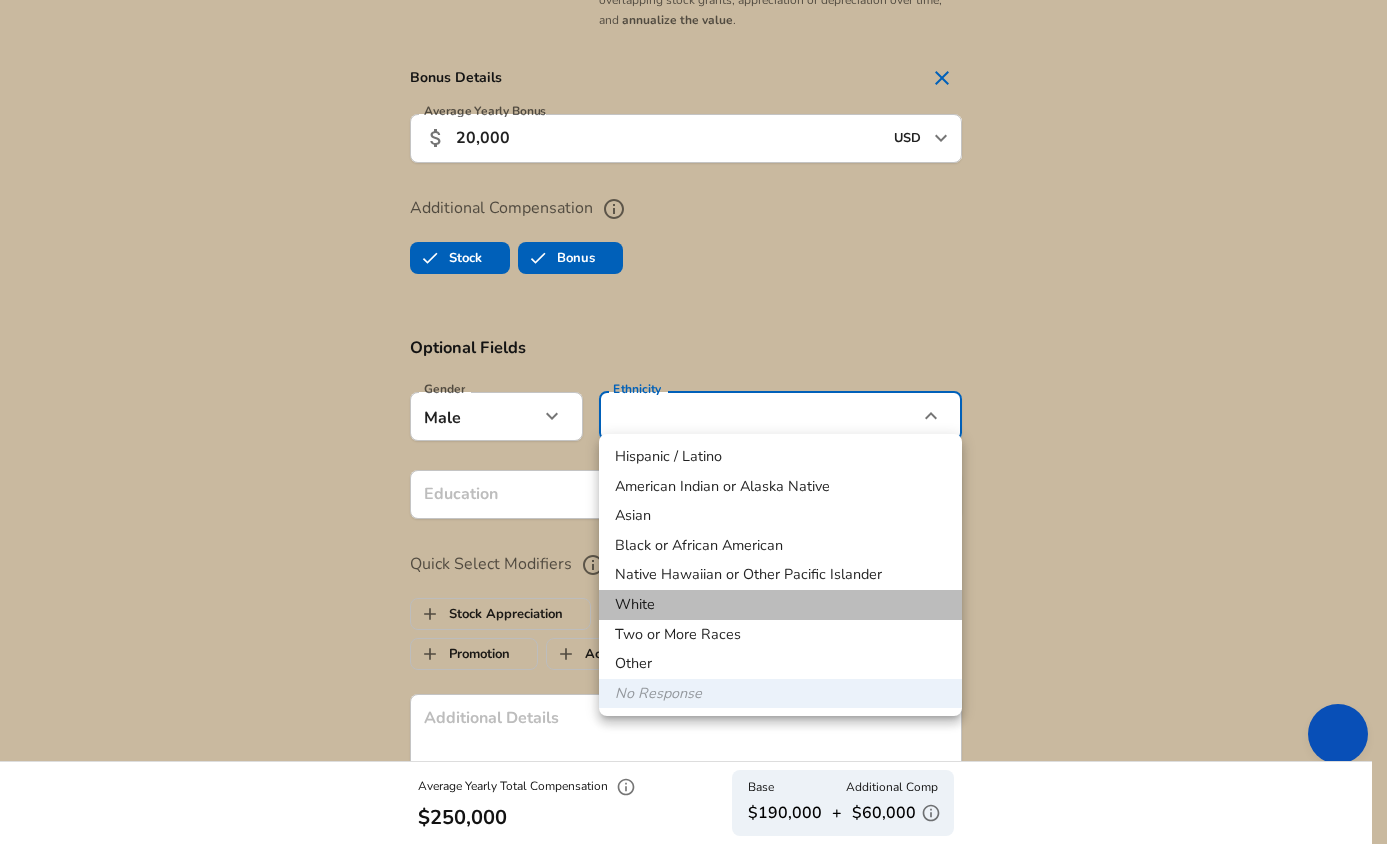 click on "White" at bounding box center (780, 605) 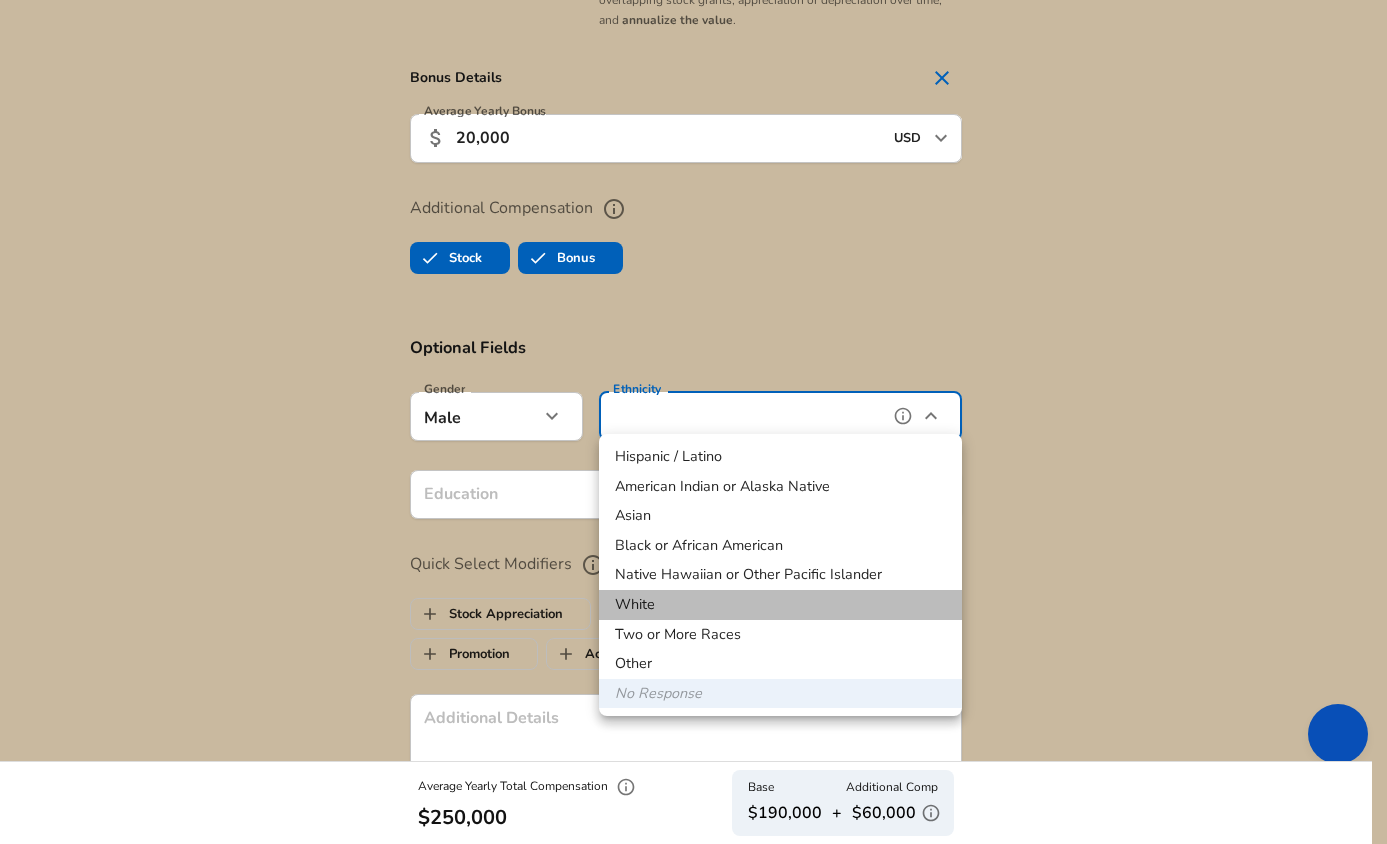type on "White" 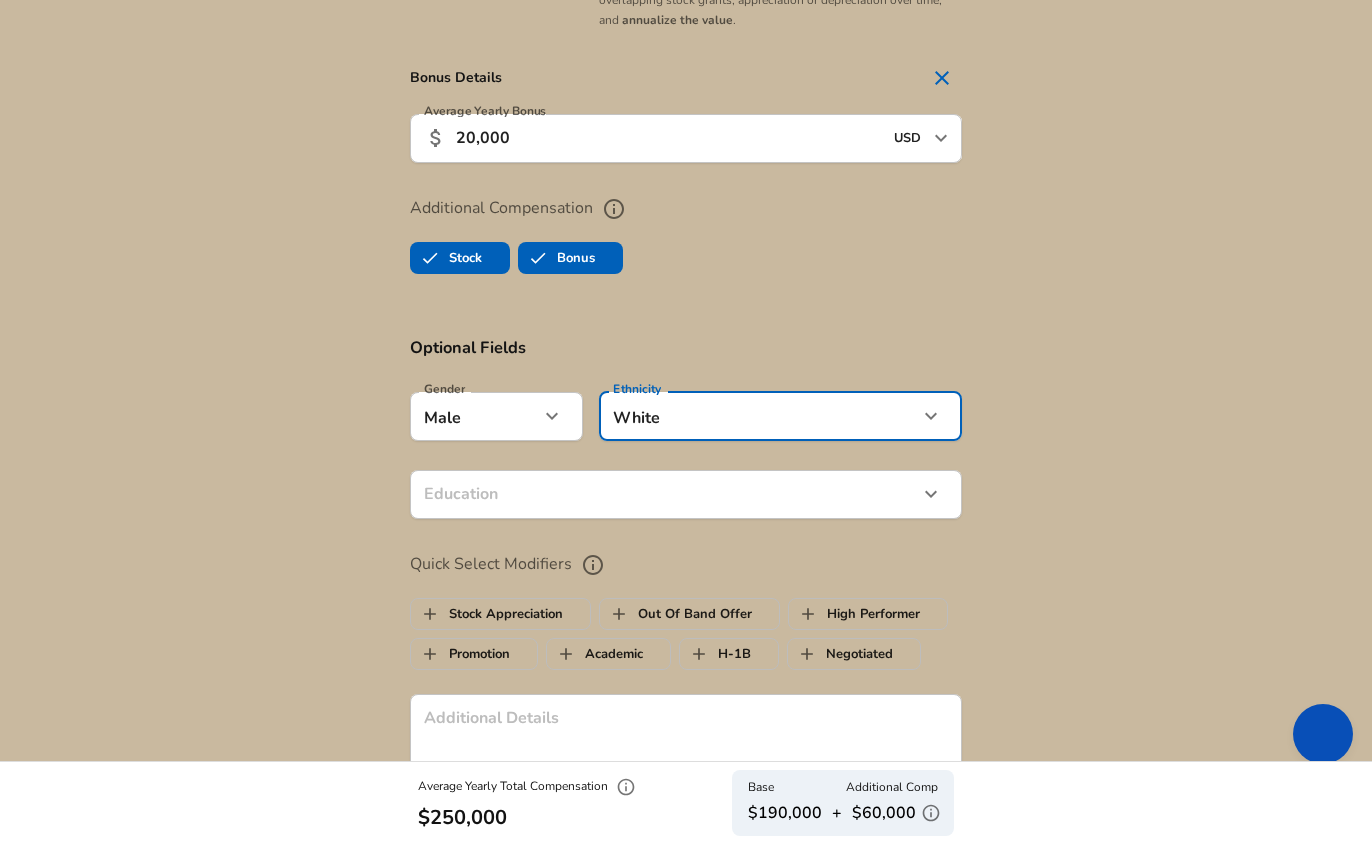 click on "Restart Add Your Salary Upload your offer letter   to verify your submission Enhance Privacy and Anonymity No Automatically hides specific fields until there are enough submissions to safely display the full details.   More Details Based on your submission and the data points that we have already collected, we will automatically hide and anonymize specific fields if there aren't enough data points to remain sufficiently anonymous. Company & Title Information   Enter the company you received your offer from Company Apple Company   Select the title that closest resembles your official title. This should be similar to the title that was present on your offer letter. Title Business Operations Manager Title Job Family Business Operations Manager Job Family Specialization Support Specialization   Your level on the career ladder. e.g. L3 or Senior Product Manager or Principal Engineer or Distinguished Engineer Level L2 Level Work Experience and Location These compensation details are from the perspective of a: Yes 6" at bounding box center (686, -1242) 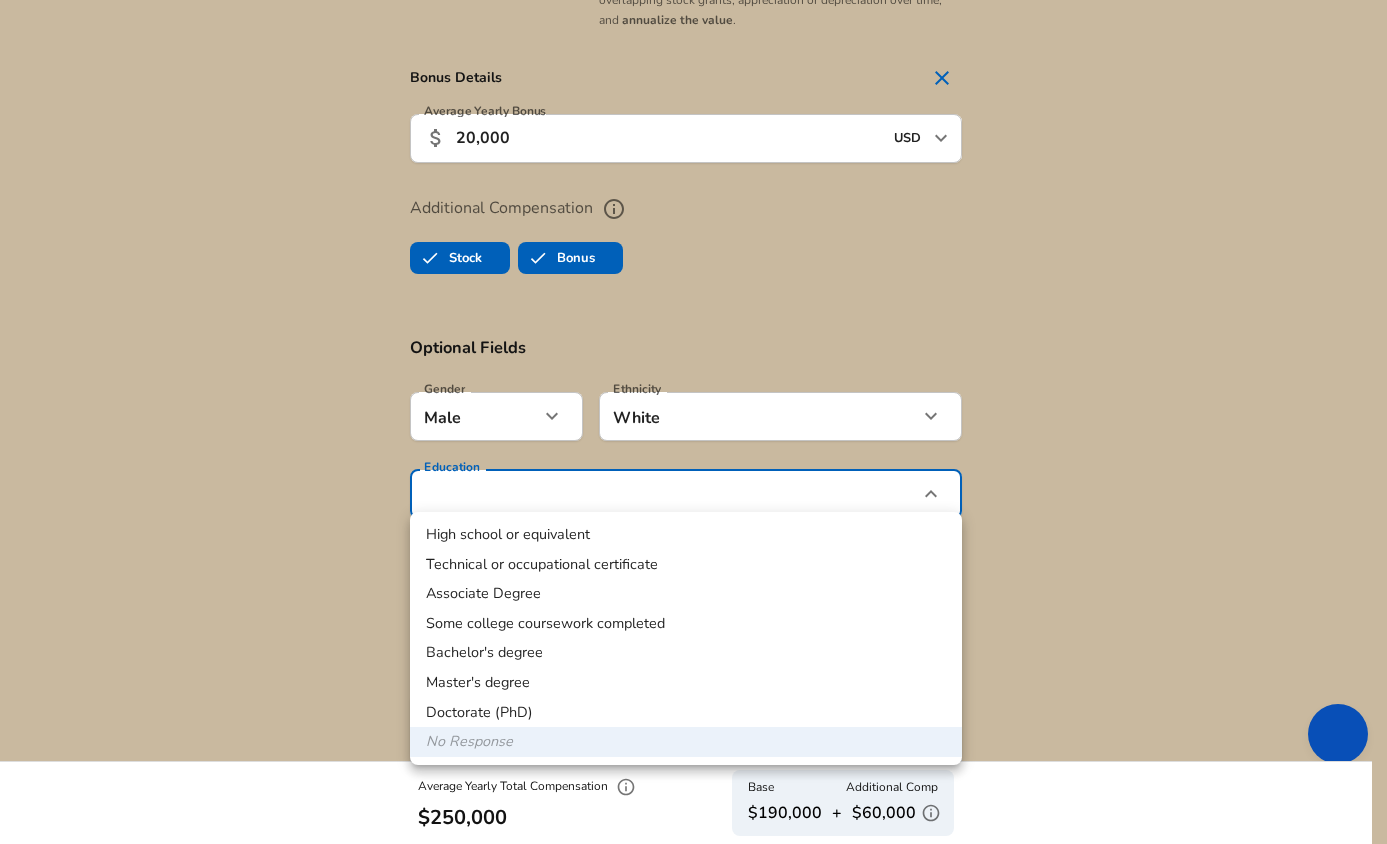 click on "Some college coursework completed" at bounding box center [686, 624] 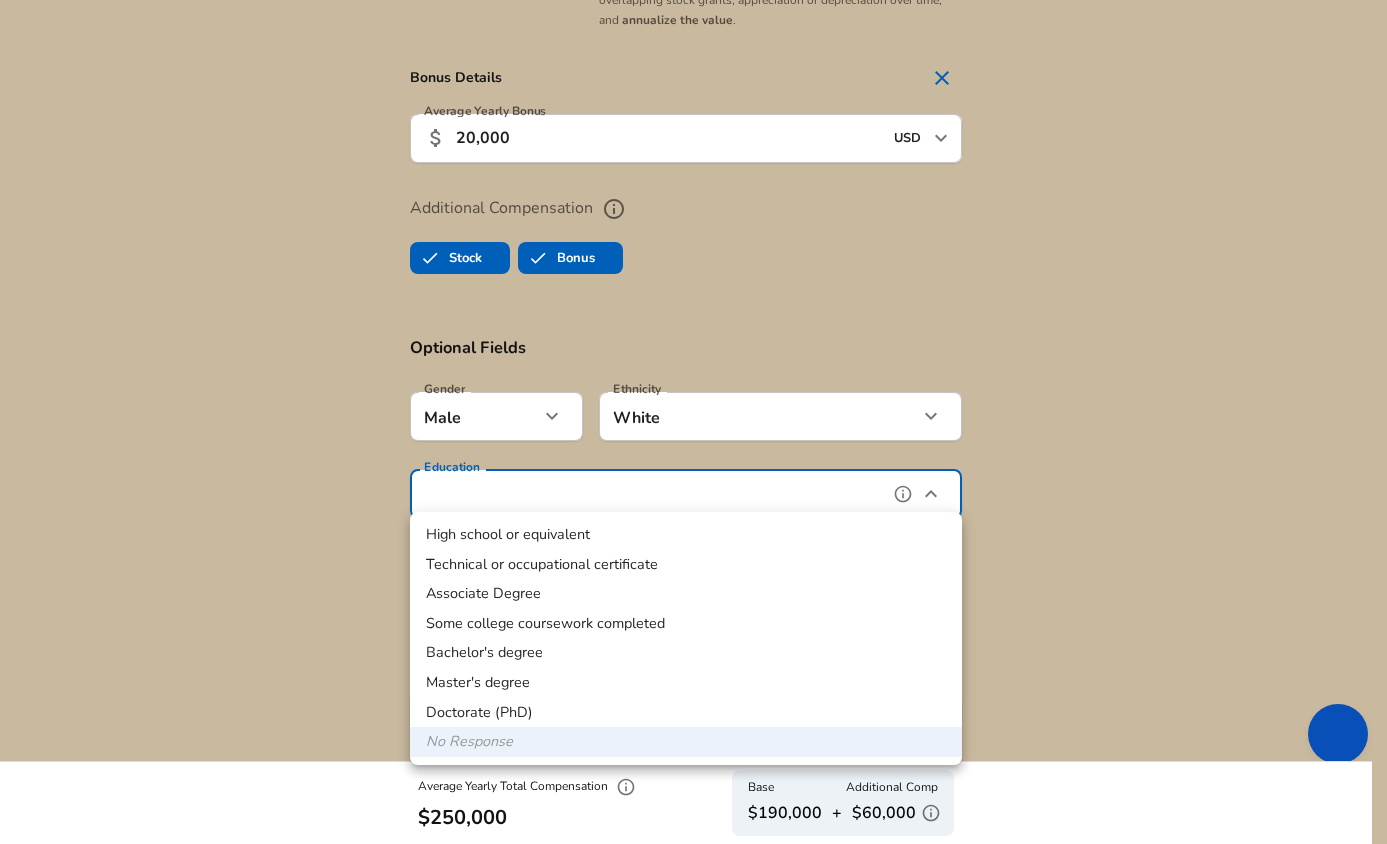 type on "Some college coursework completed" 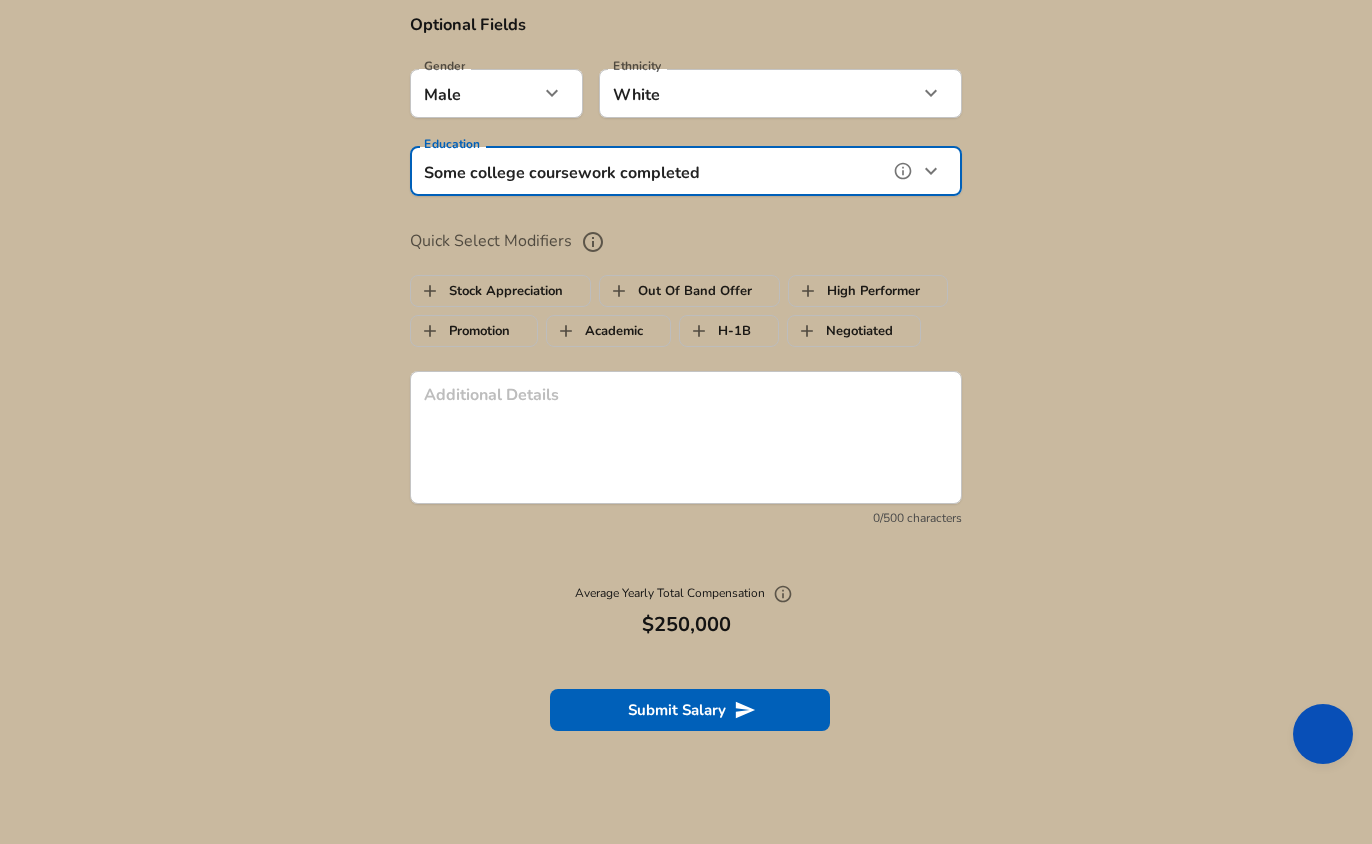 scroll, scrollTop: 1992, scrollLeft: 0, axis: vertical 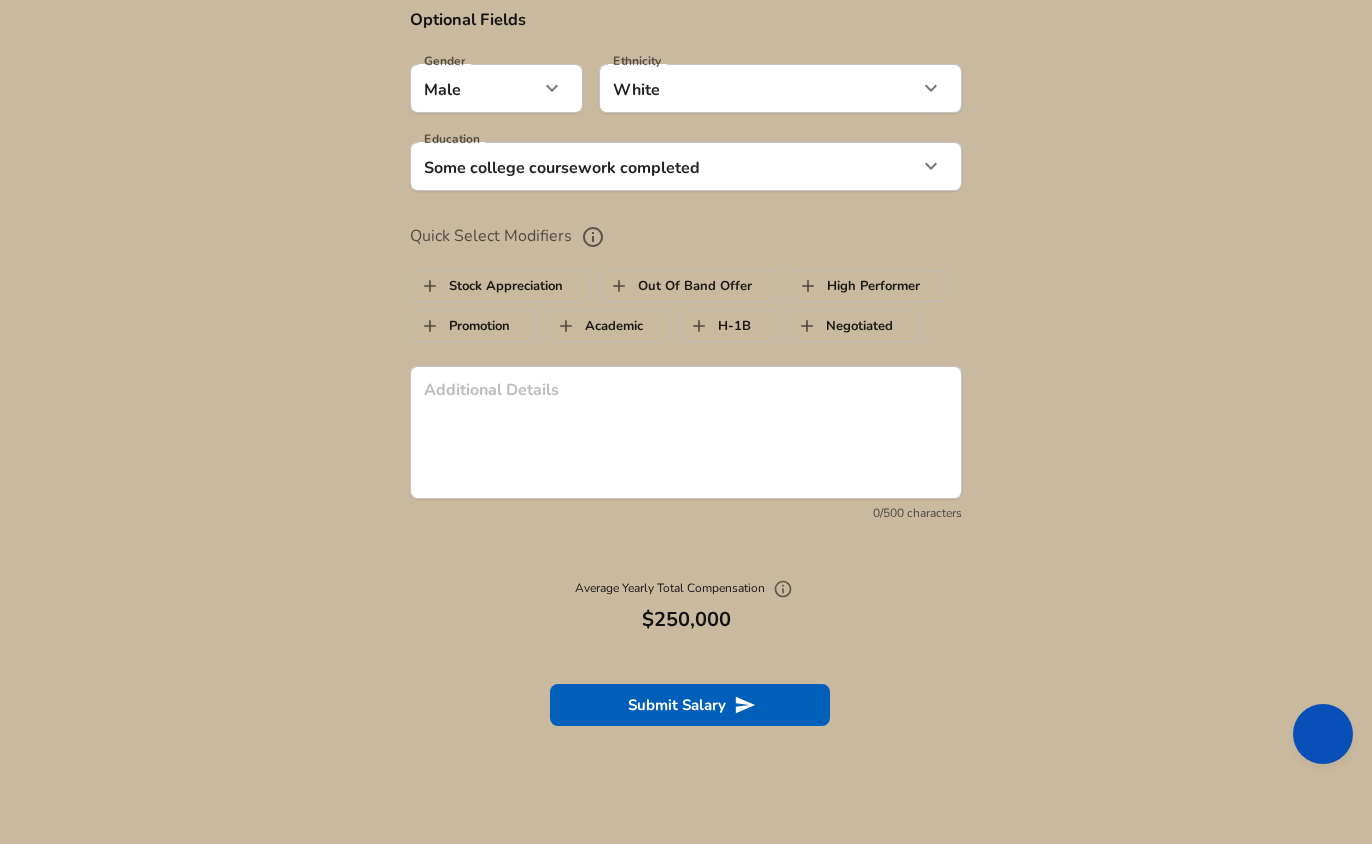 click on "Optional Fields Gender Male male Gender Ethnicity White White Ethnicity Education Some college coursework completed Some college coursework completed Education Quick Select Modifiers   Stock Appreciation Out Of Band Offer High Performer Promotion Academic H-1B Negotiated Additional Details x Additional Details 0 /500 characters Email Address 17-mawkish.house@icloud.com Email Address   Providing an email allows for editing or removal of your submission. We may also reach out if we have any questions. Your email will not be published." at bounding box center (686, 275) 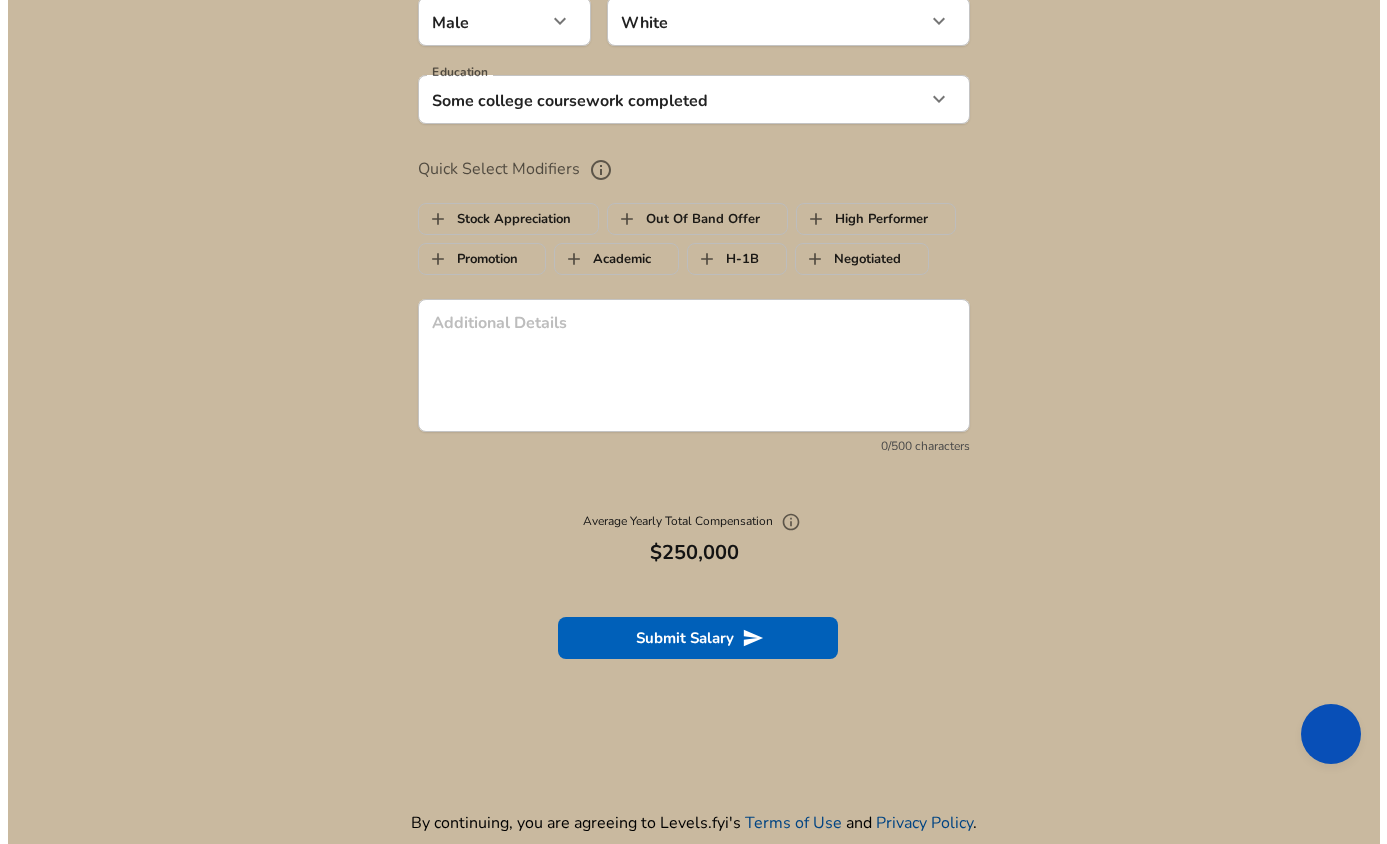scroll, scrollTop: 2060, scrollLeft: 0, axis: vertical 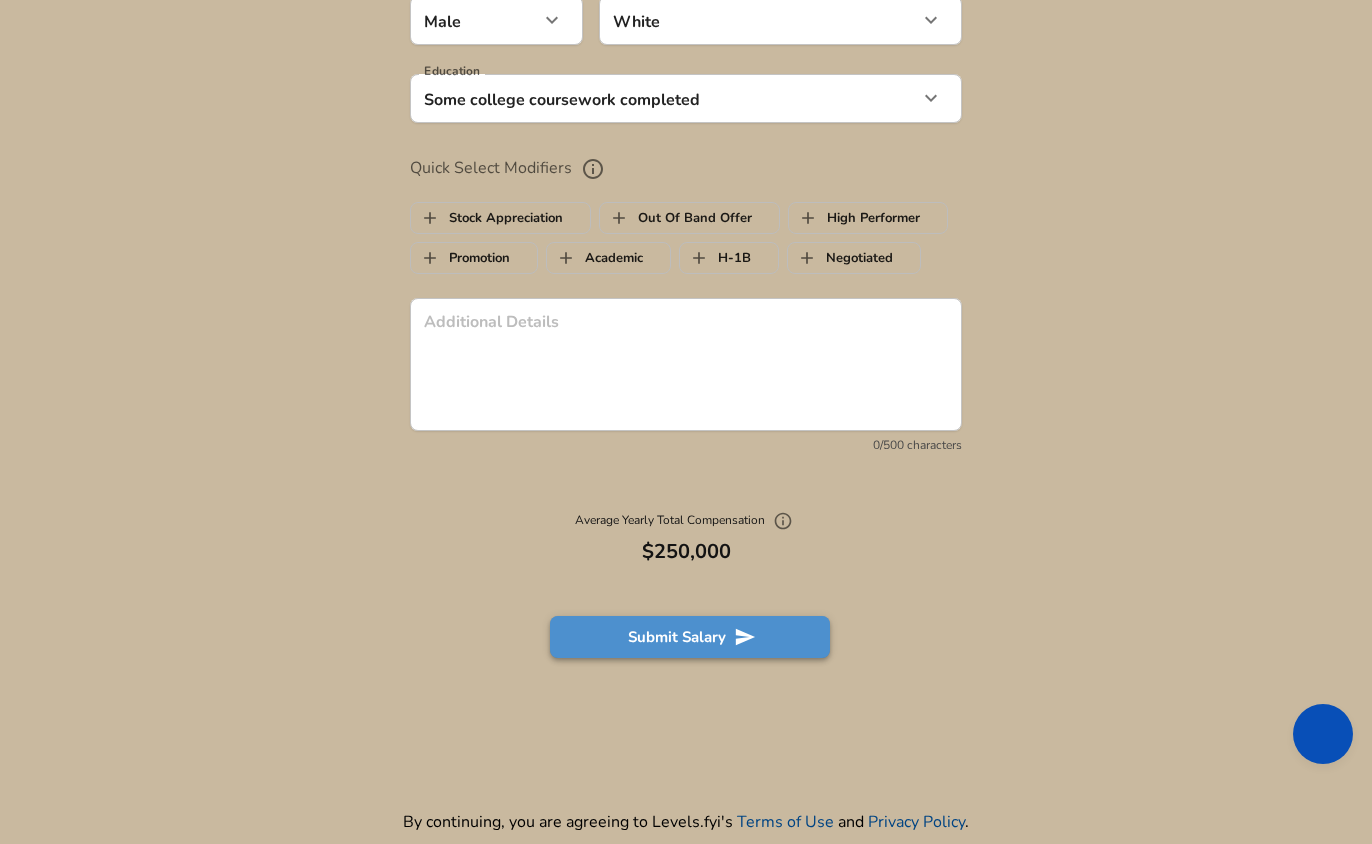 click on "Submit Salary" at bounding box center [690, 637] 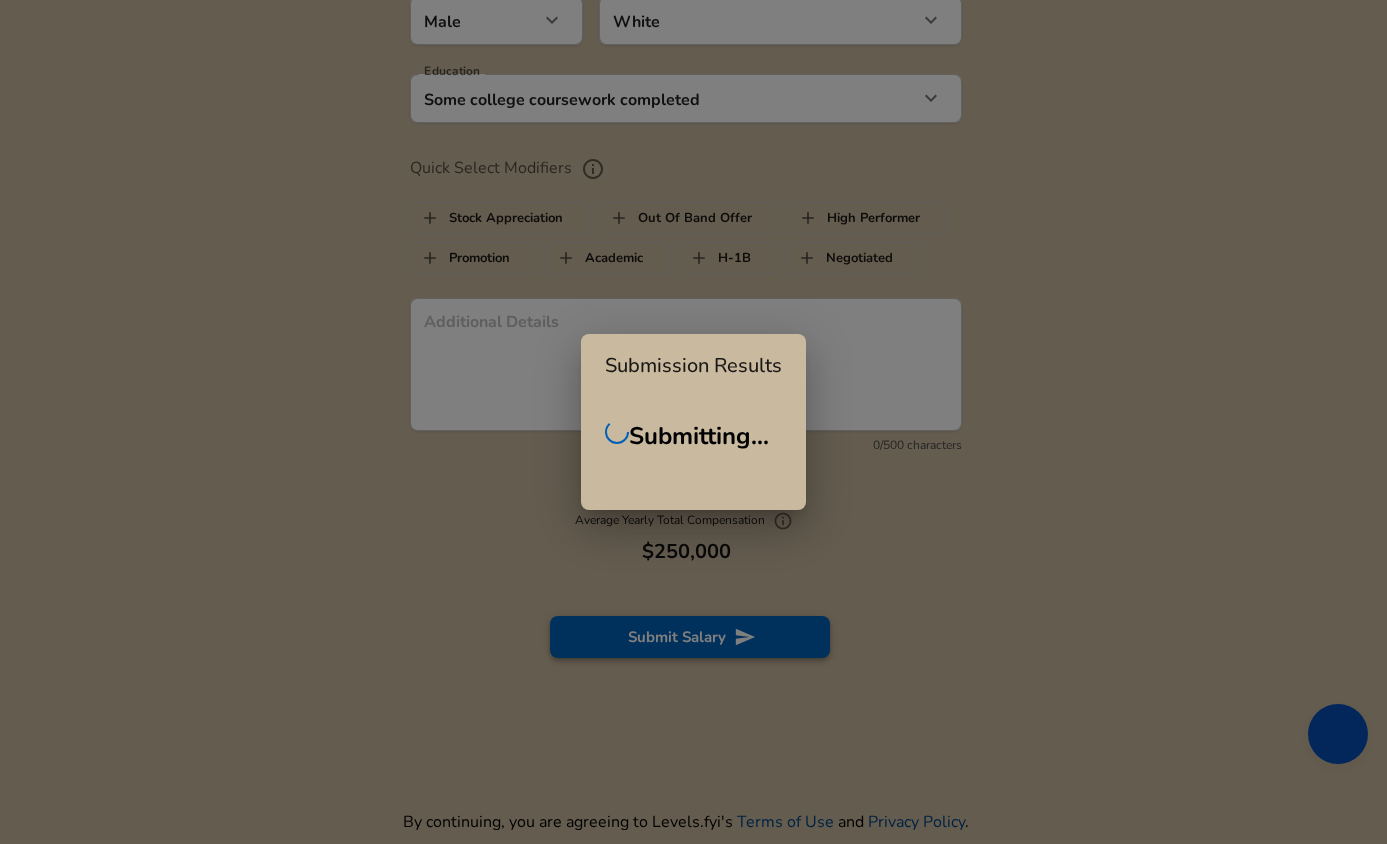 type 